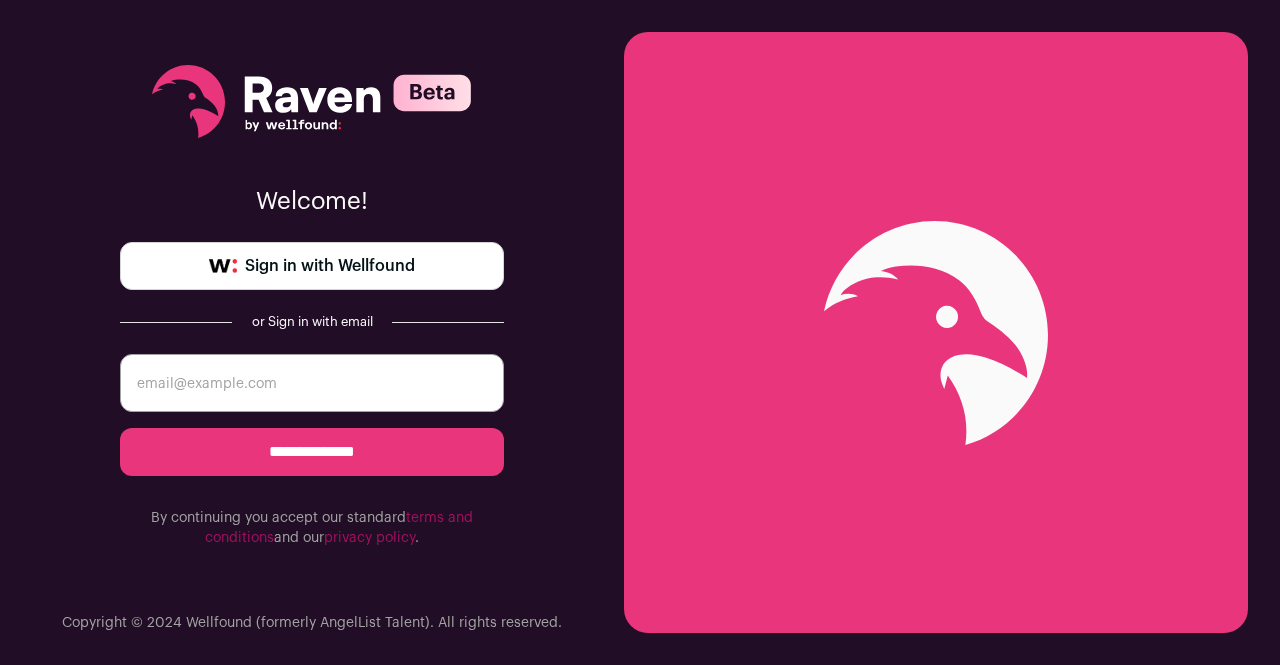 scroll, scrollTop: 0, scrollLeft: 0, axis: both 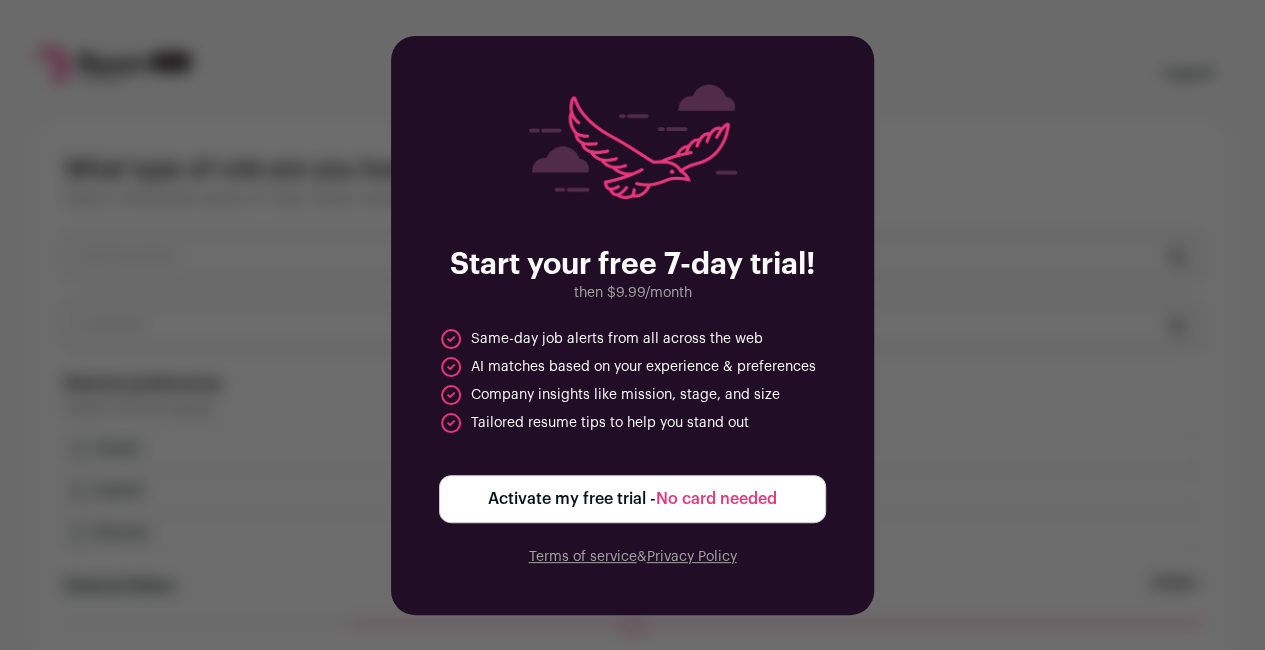 click on "Activate my free trial -
No card needed" at bounding box center (632, 499) 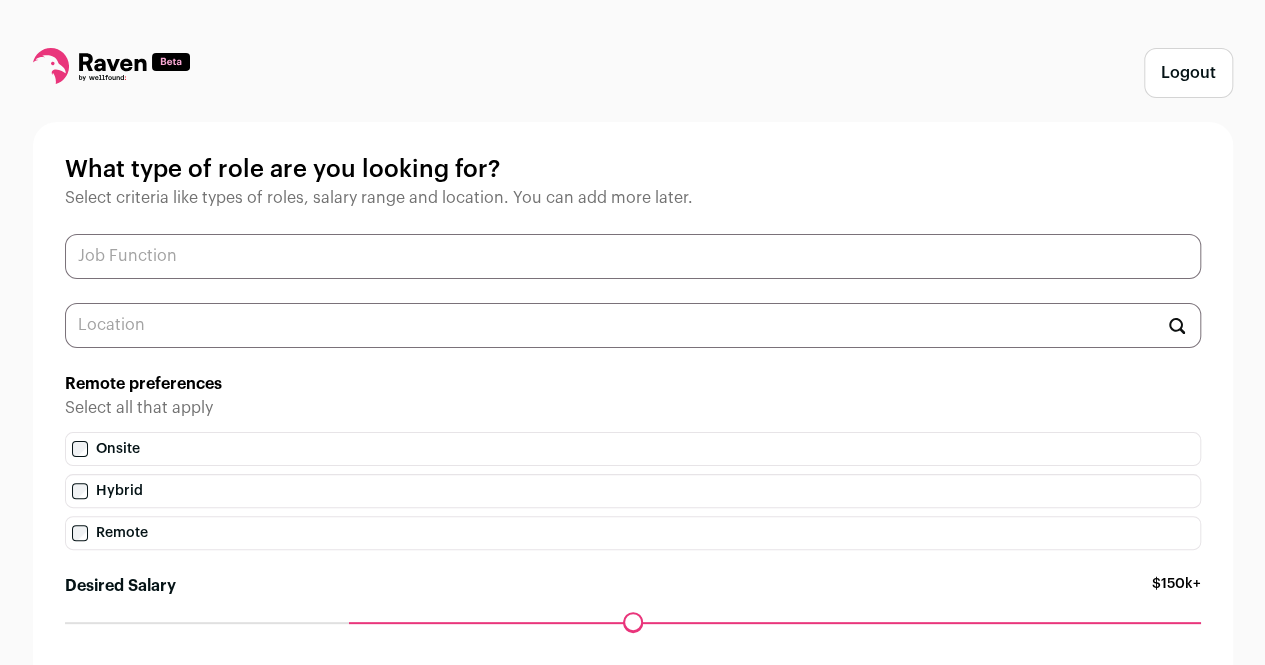 click at bounding box center [633, 256] 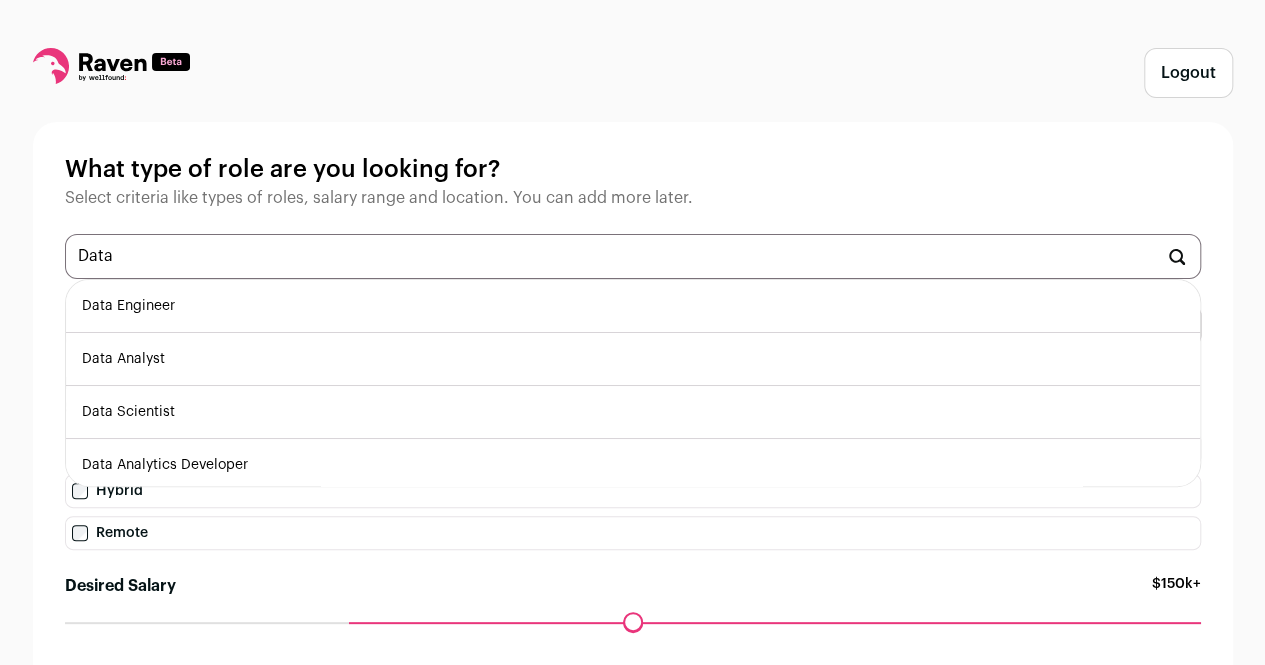 click on "Data Analyst" at bounding box center (633, 359) 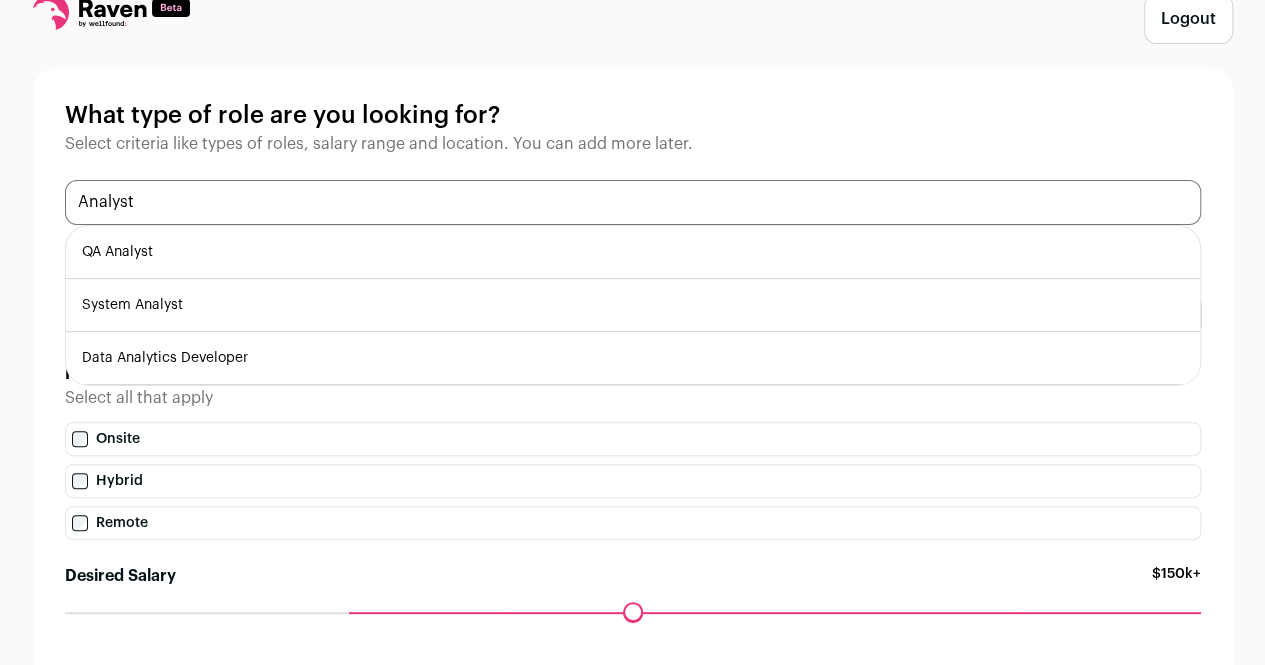 scroll, scrollTop: 57, scrollLeft: 0, axis: vertical 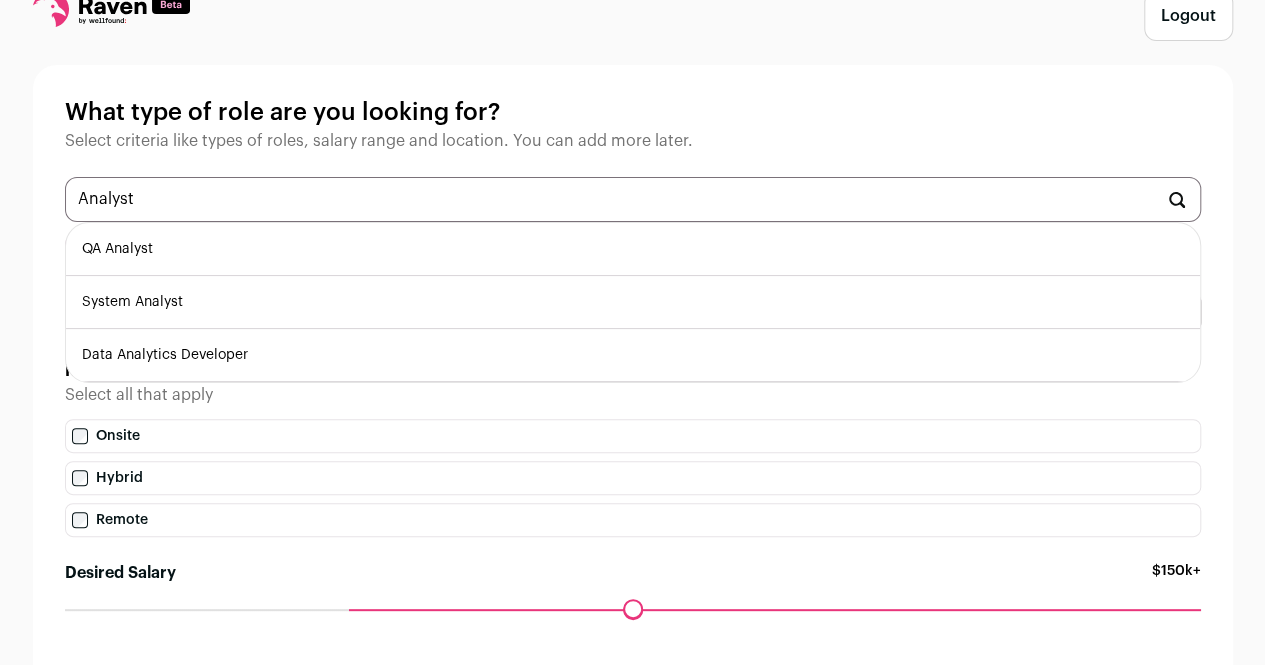 click on "System Analyst" at bounding box center [633, 302] 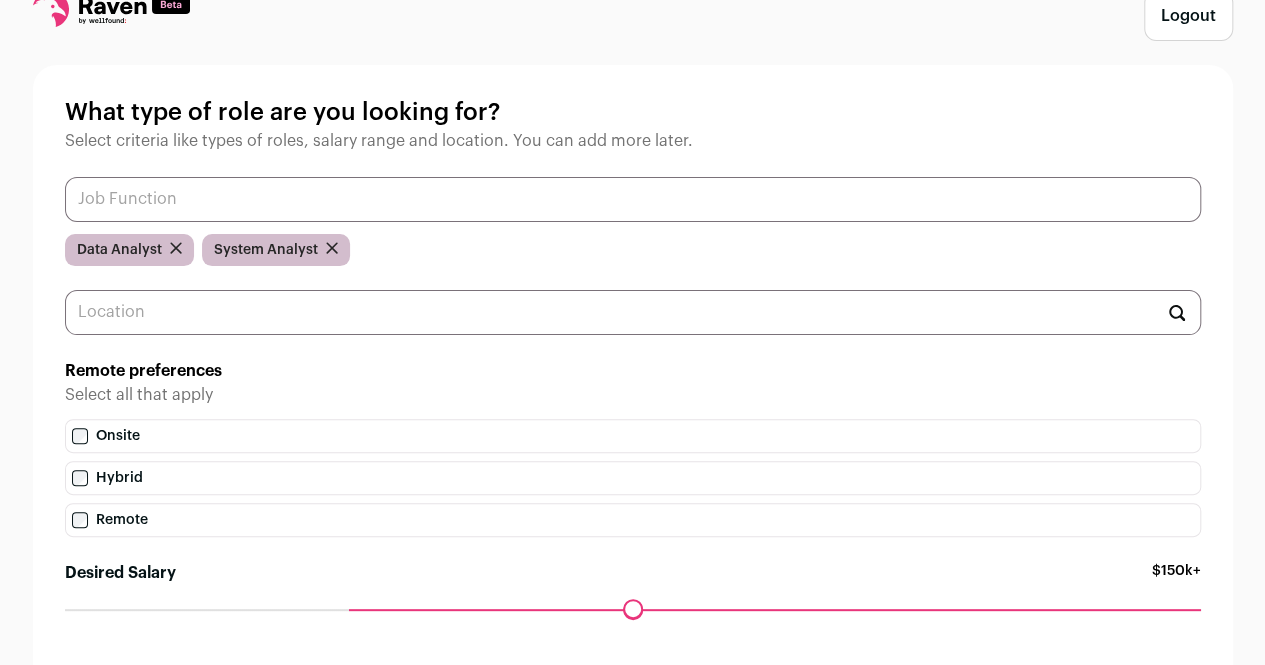 click at bounding box center [633, 199] 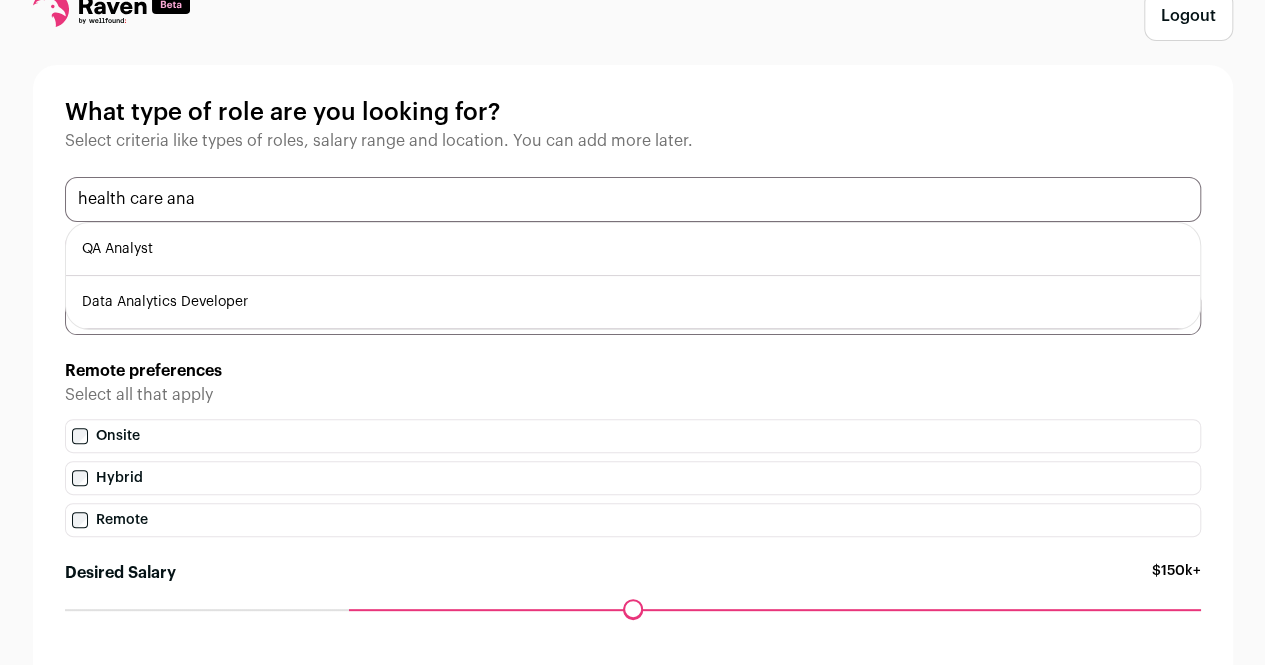 click on "health care ana" at bounding box center [633, 199] 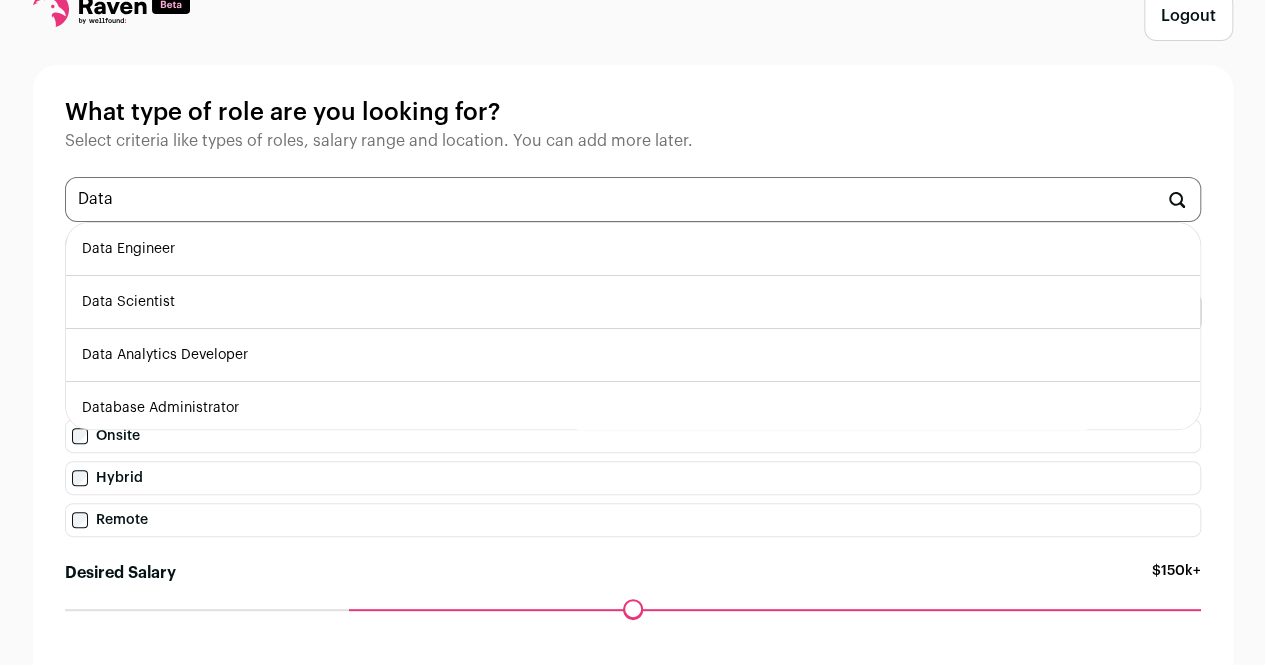 click on "Data Engineer" at bounding box center (633, 249) 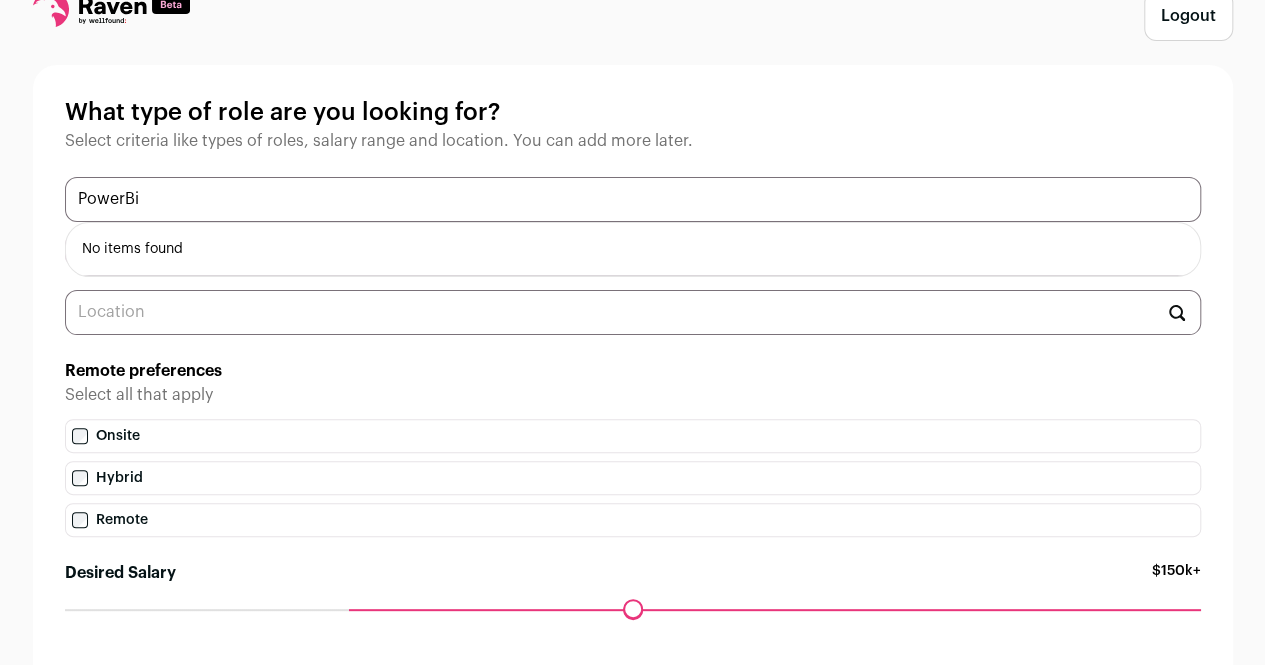 type on "PowerBi" 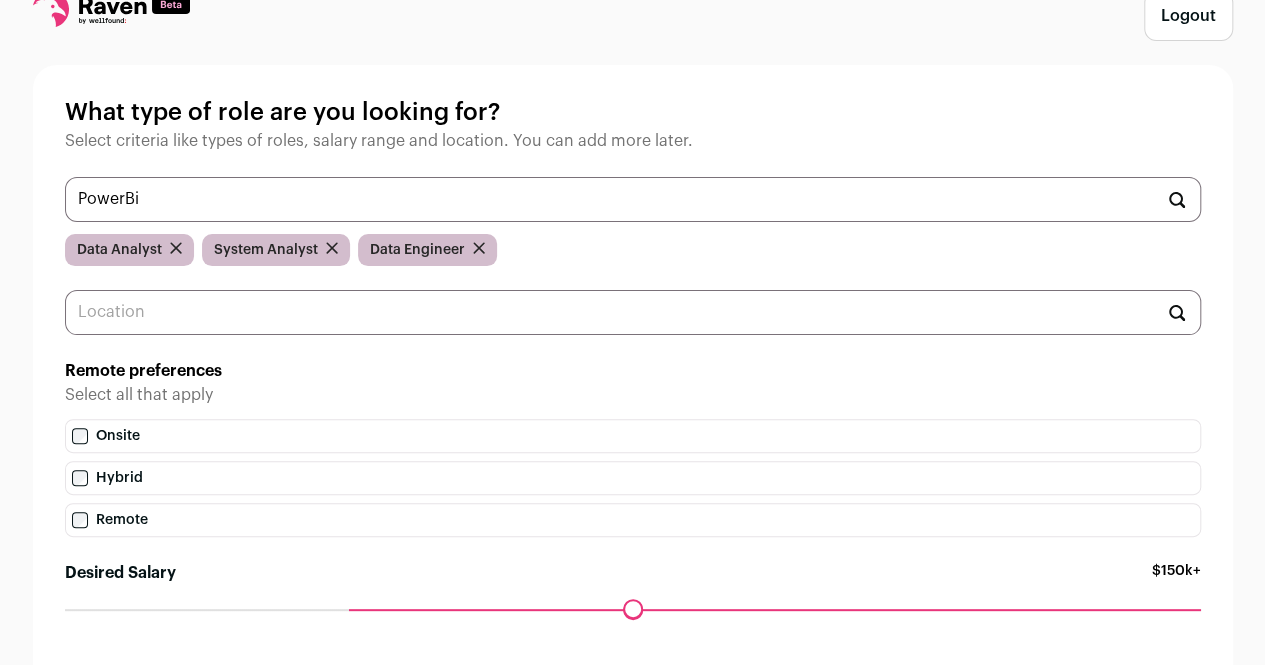 click on "What type of role are you looking for?
Select criteria like types of roles, salary range and location. You can add more later.
PowerBi
No items found
Data Analyst
System Analyst
Data Engineer
Remote preferences
Select all that apply
Onsite
Hybrid
Remote
Desired Salary
$150k+
Maximum desired salary
******" at bounding box center [633, 367] 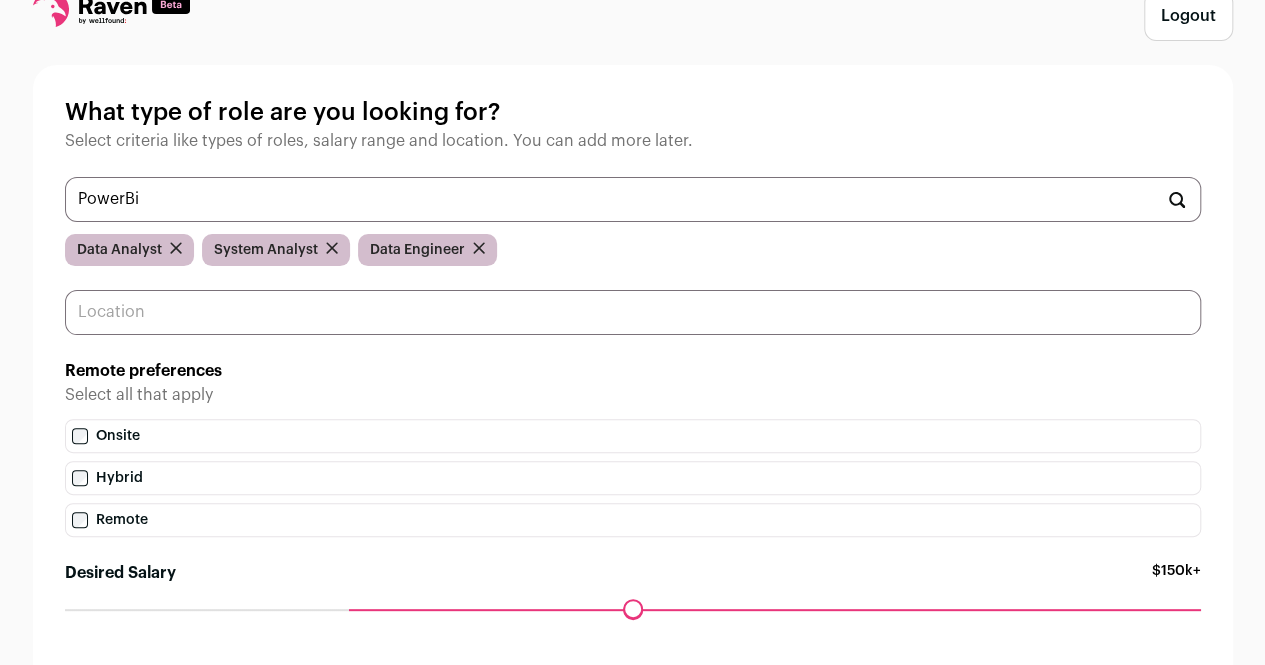 click at bounding box center [633, 312] 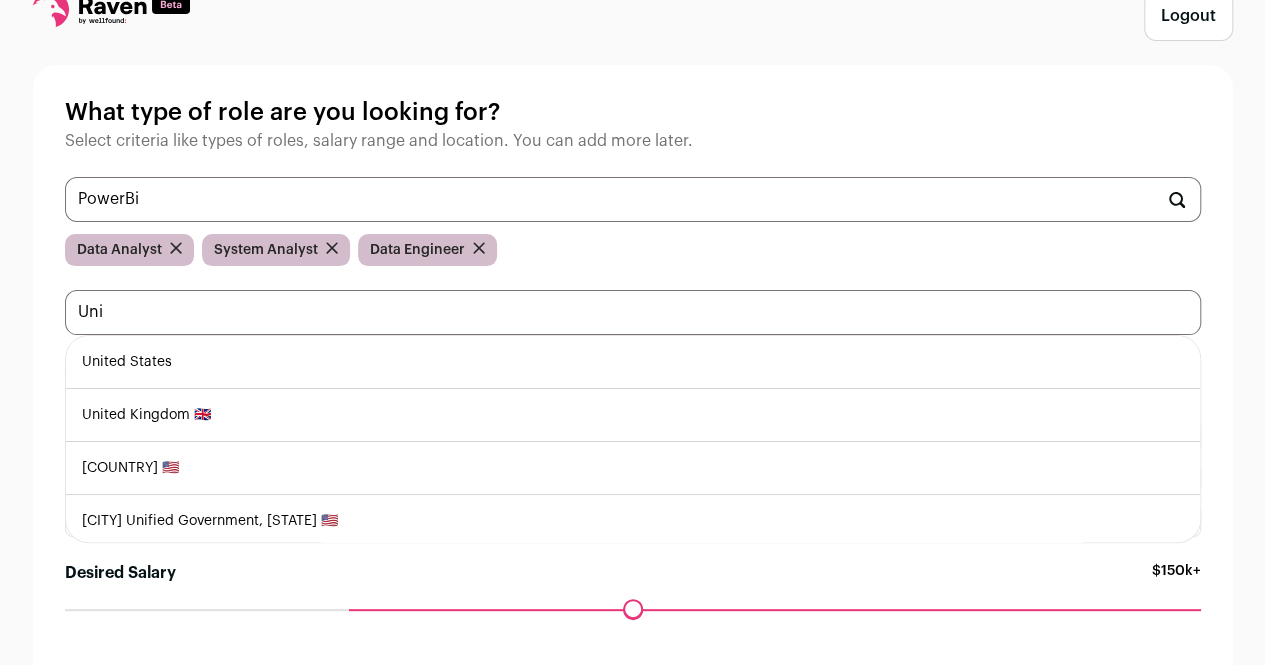 type on "Uni" 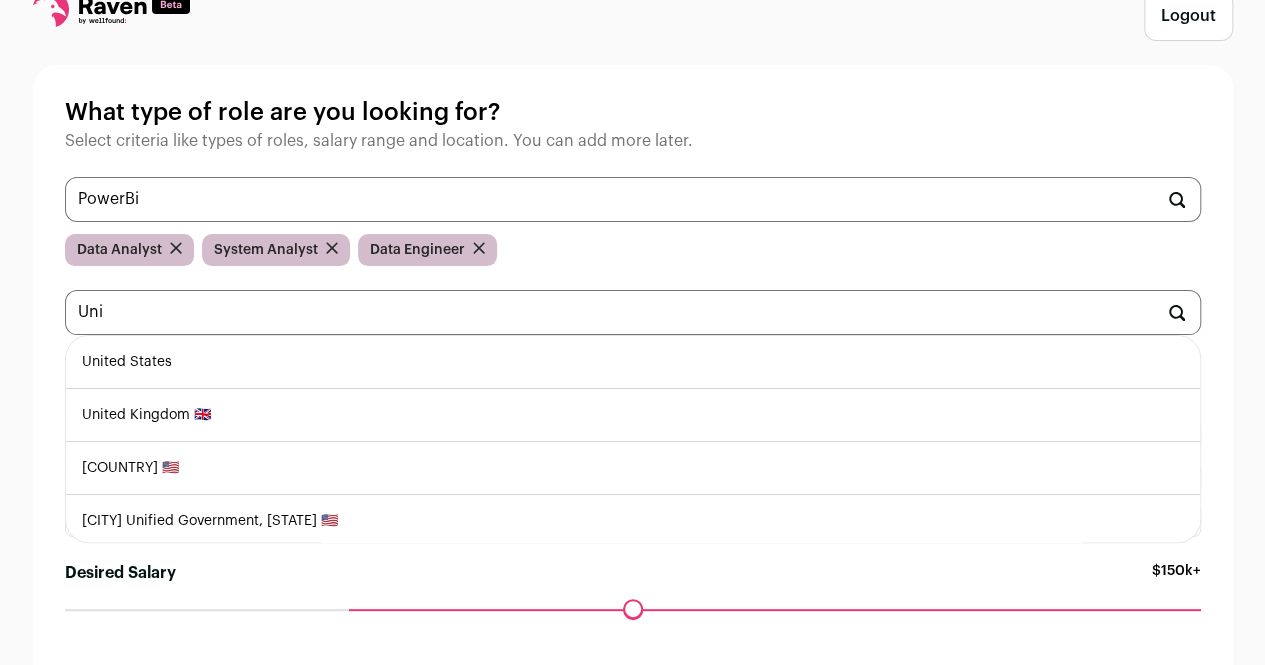 click on "United States" at bounding box center [633, 362] 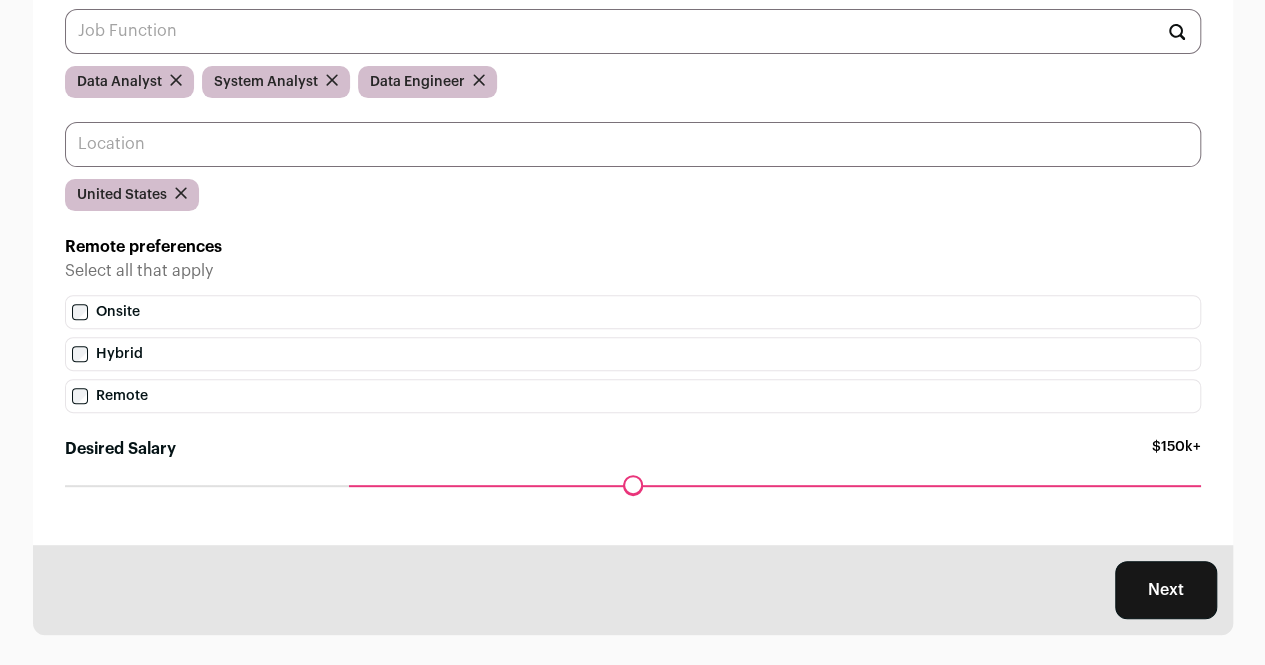 scroll, scrollTop: 231, scrollLeft: 0, axis: vertical 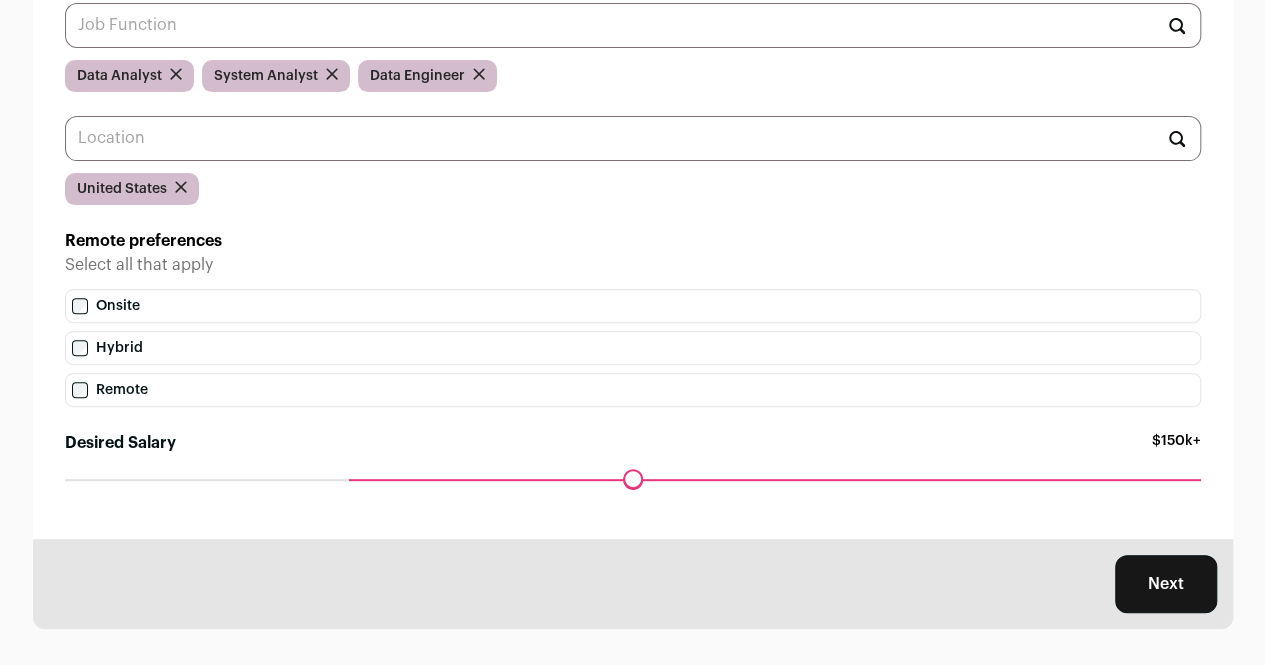 click on "Remote" at bounding box center [633, 390] 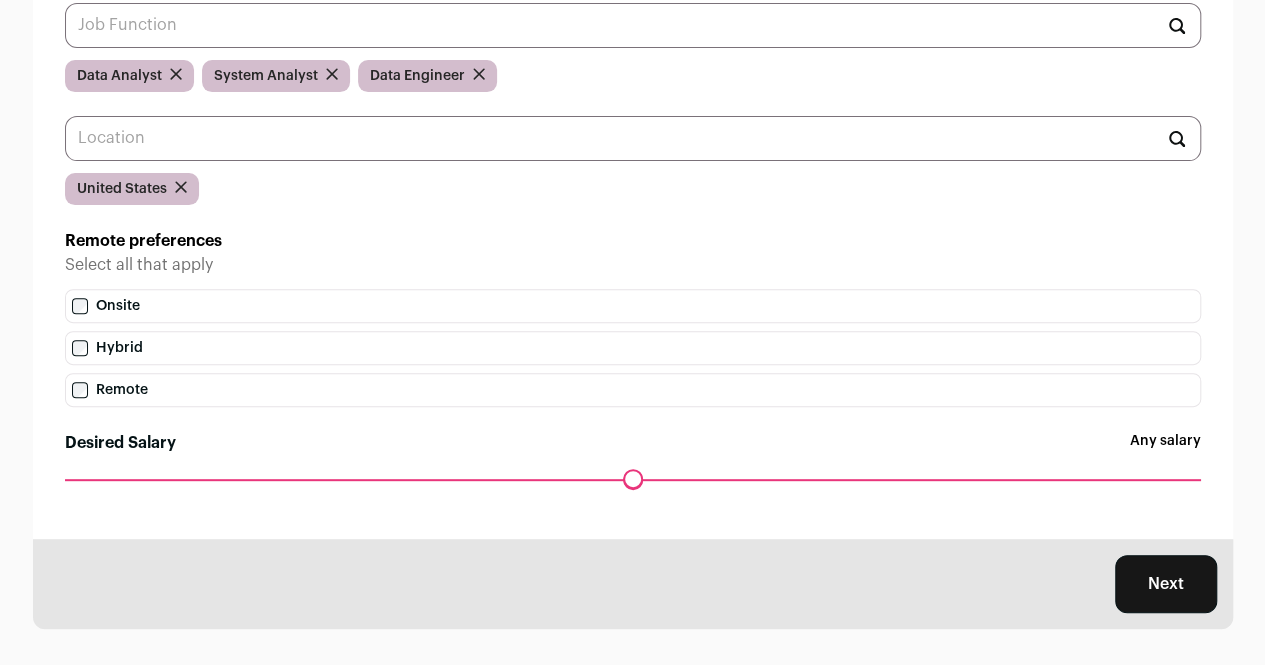 drag, startPoint x: 345, startPoint y: 474, endPoint x: 49, endPoint y: 479, distance: 296.04224 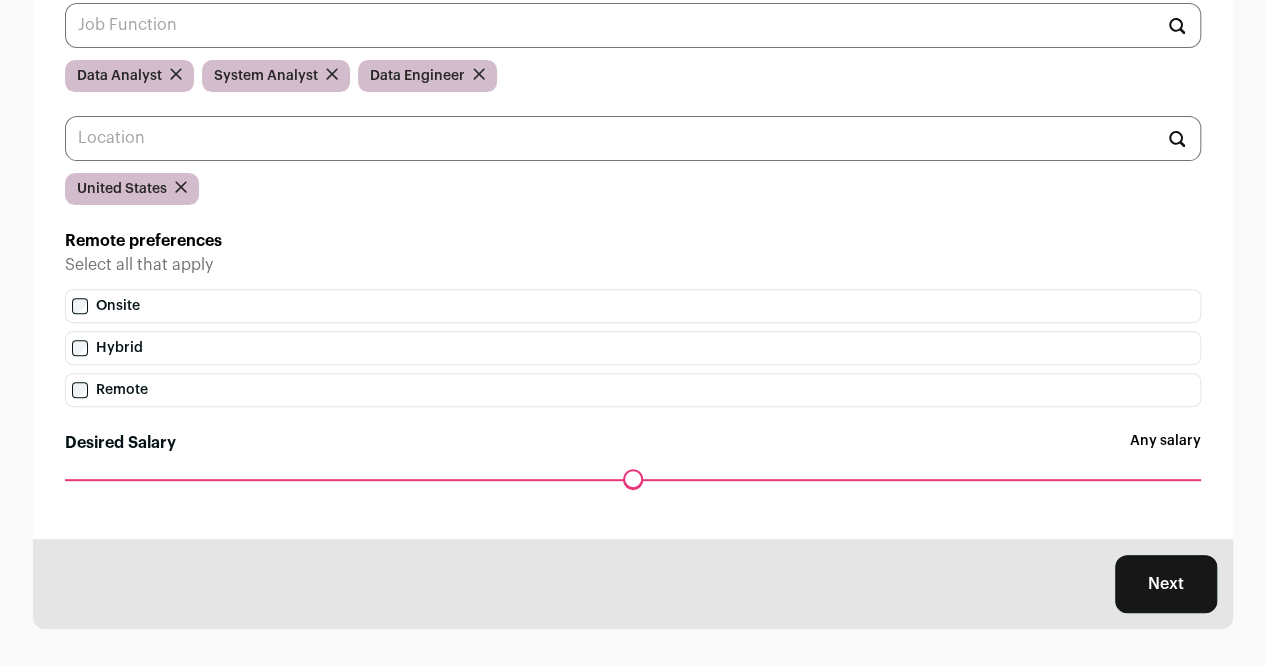 click on "Desired Salary" at bounding box center (633, 479) 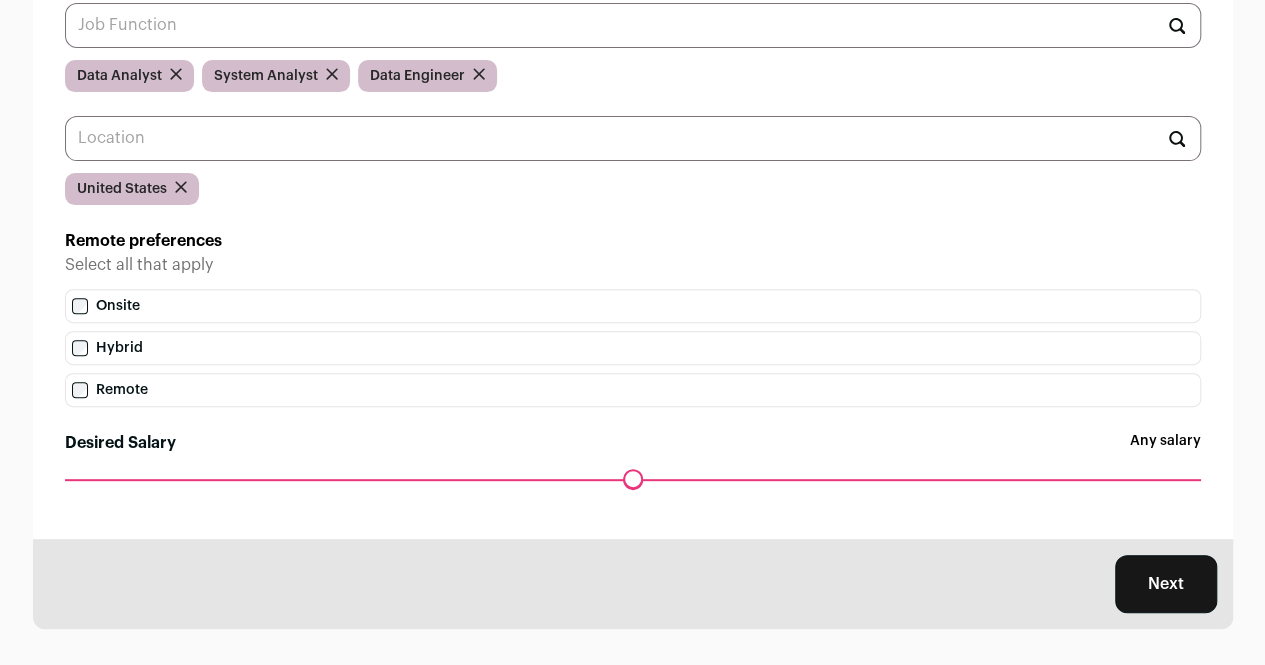 scroll, scrollTop: 242, scrollLeft: 0, axis: vertical 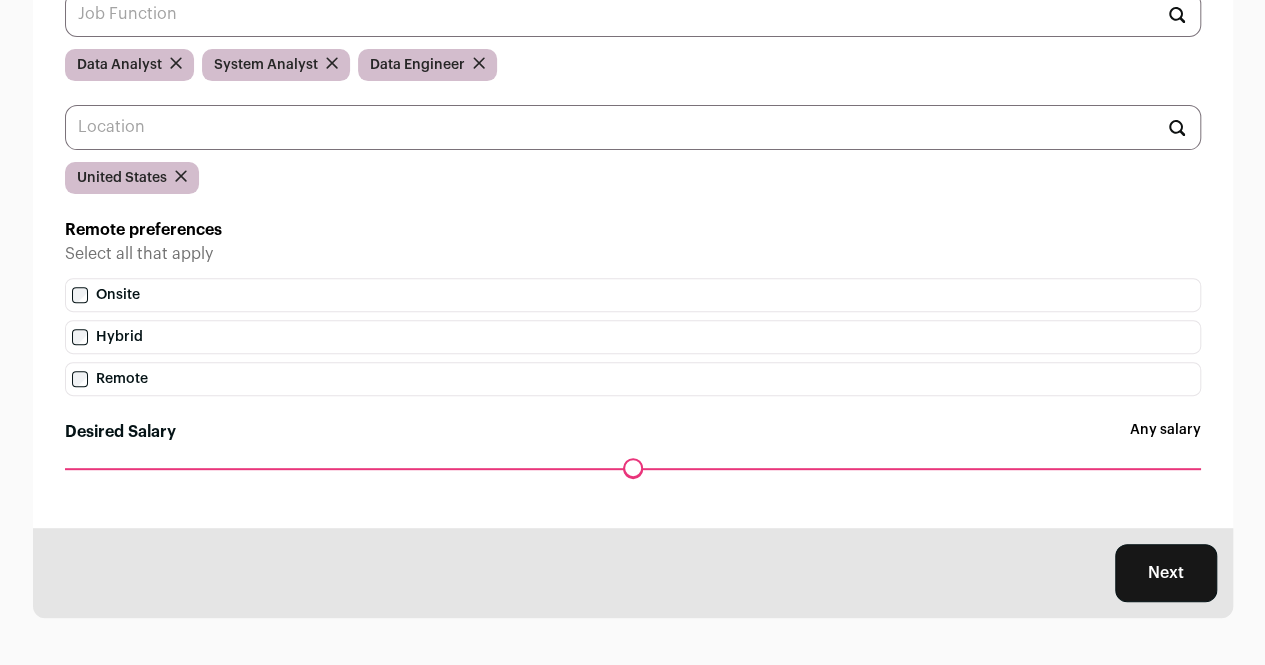 click on "Next" at bounding box center [1166, 573] 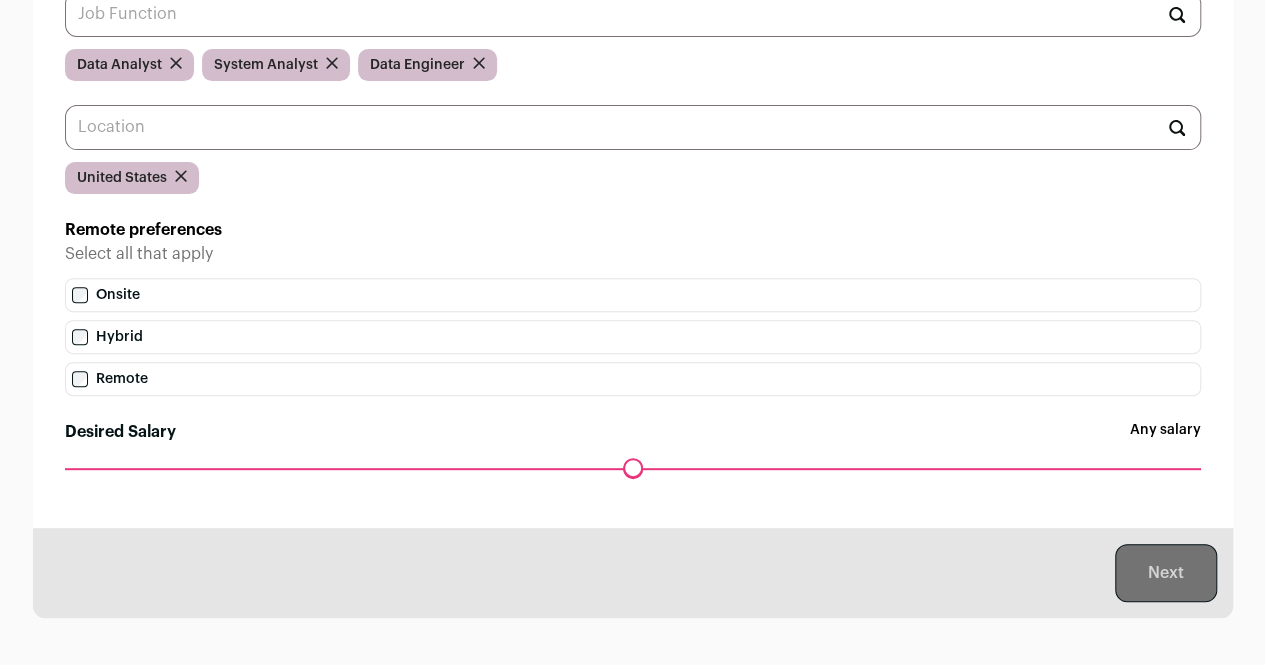 scroll, scrollTop: 0, scrollLeft: 0, axis: both 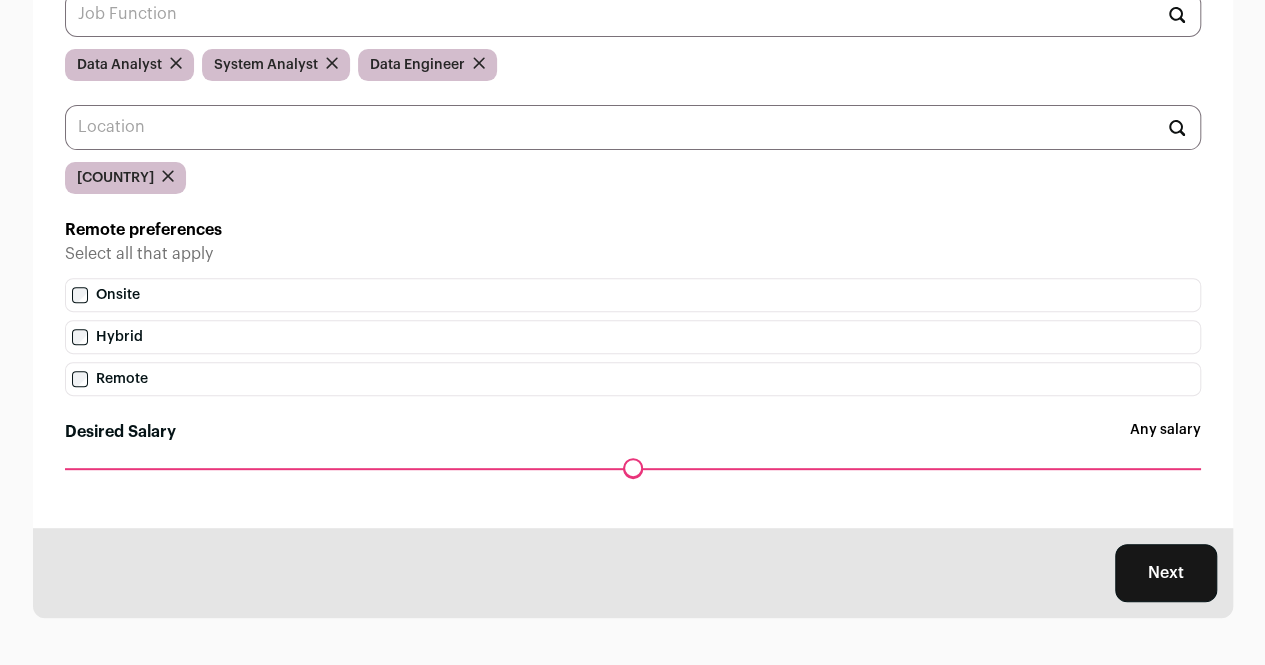 click on "Next" at bounding box center [1166, 573] 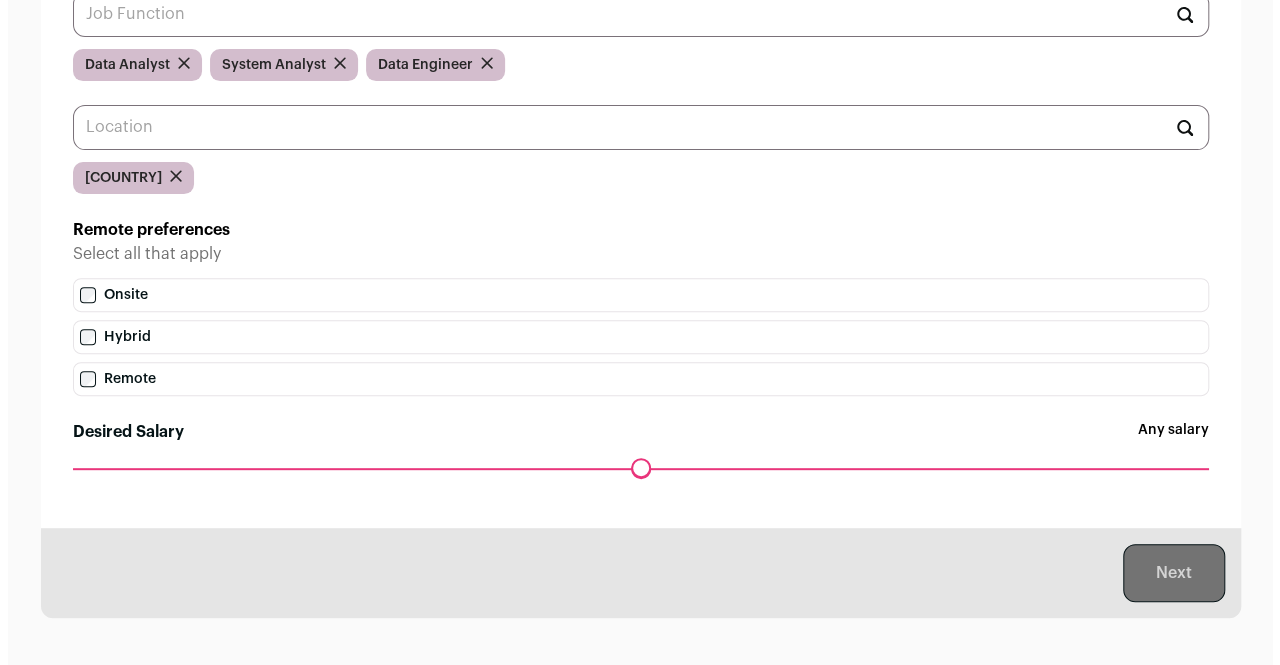 scroll, scrollTop: 0, scrollLeft: 0, axis: both 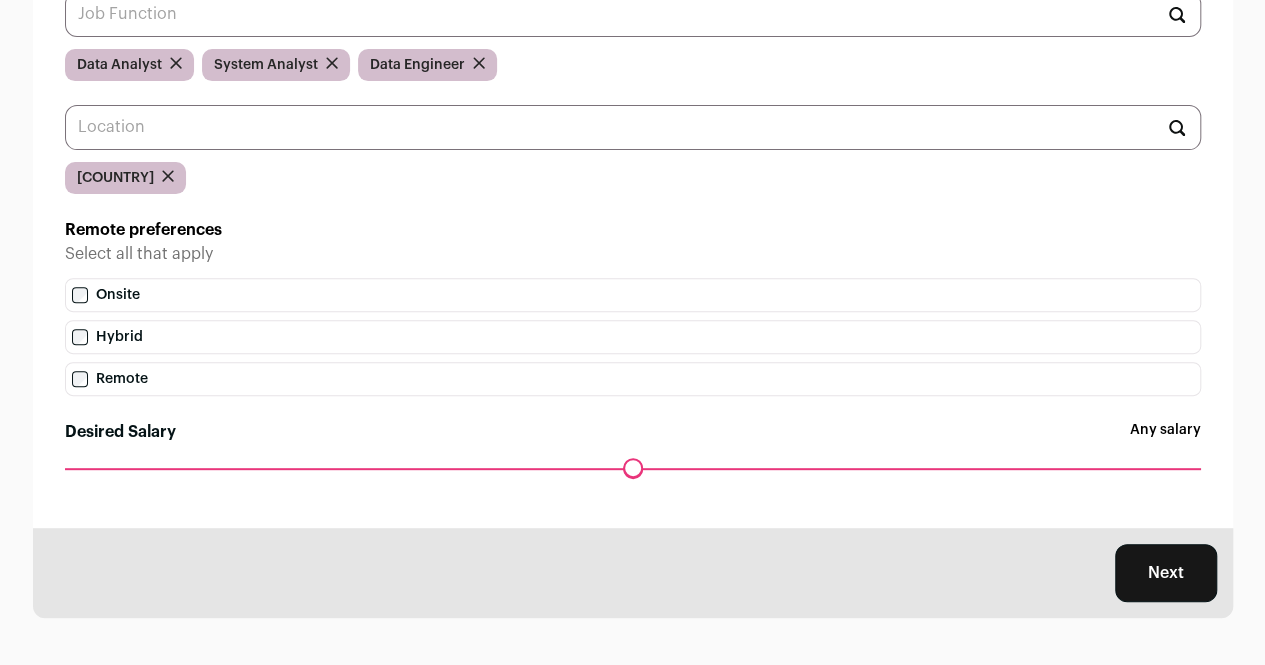 drag, startPoint x: 74, startPoint y: 469, endPoint x: 155, endPoint y: 445, distance: 84.48077 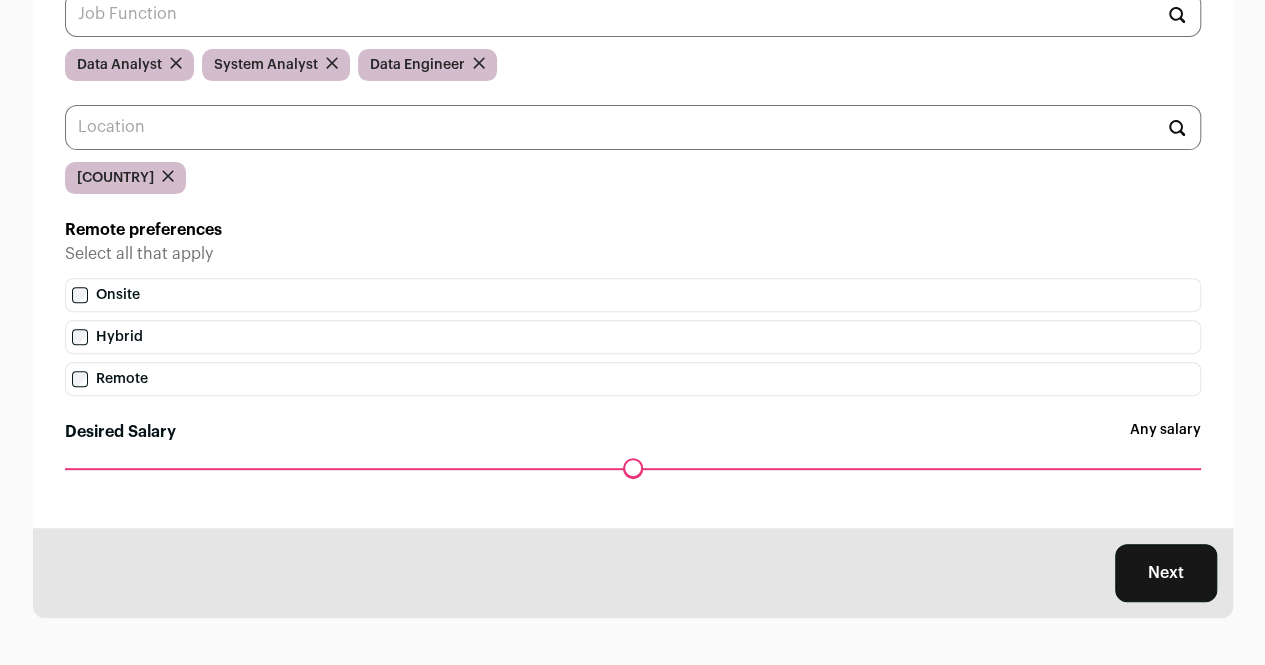 click on "Desired Salary" at bounding box center [633, 468] 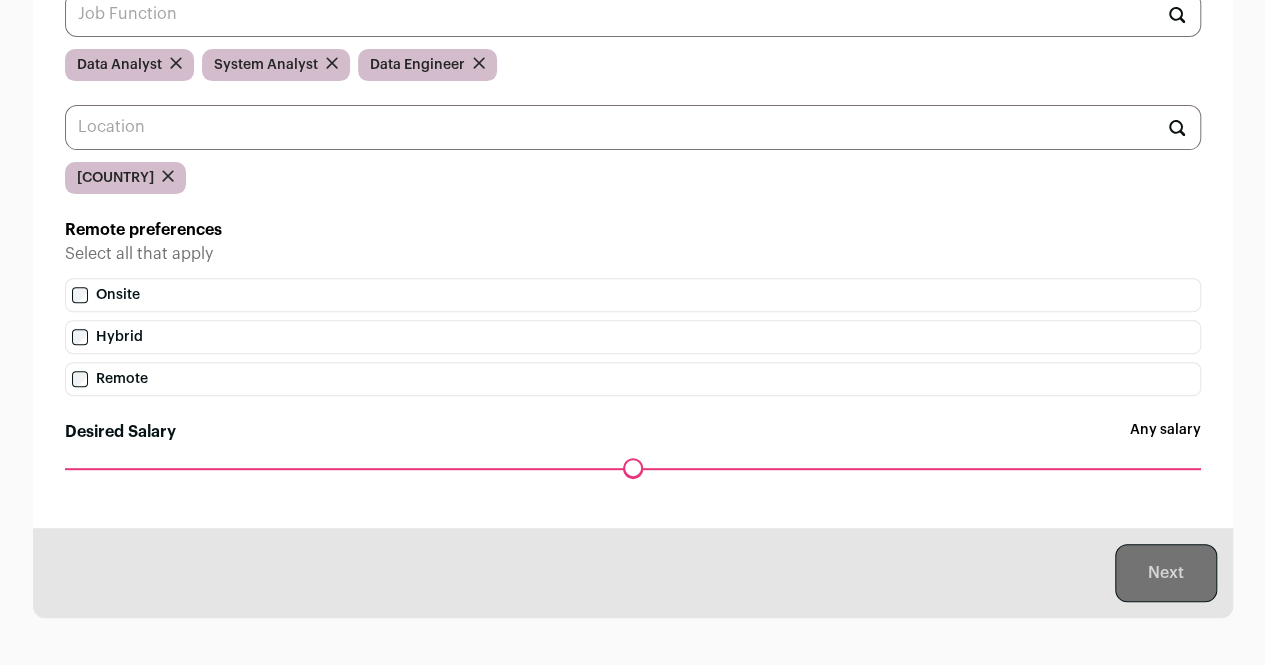click on "Next" at bounding box center [633, 573] 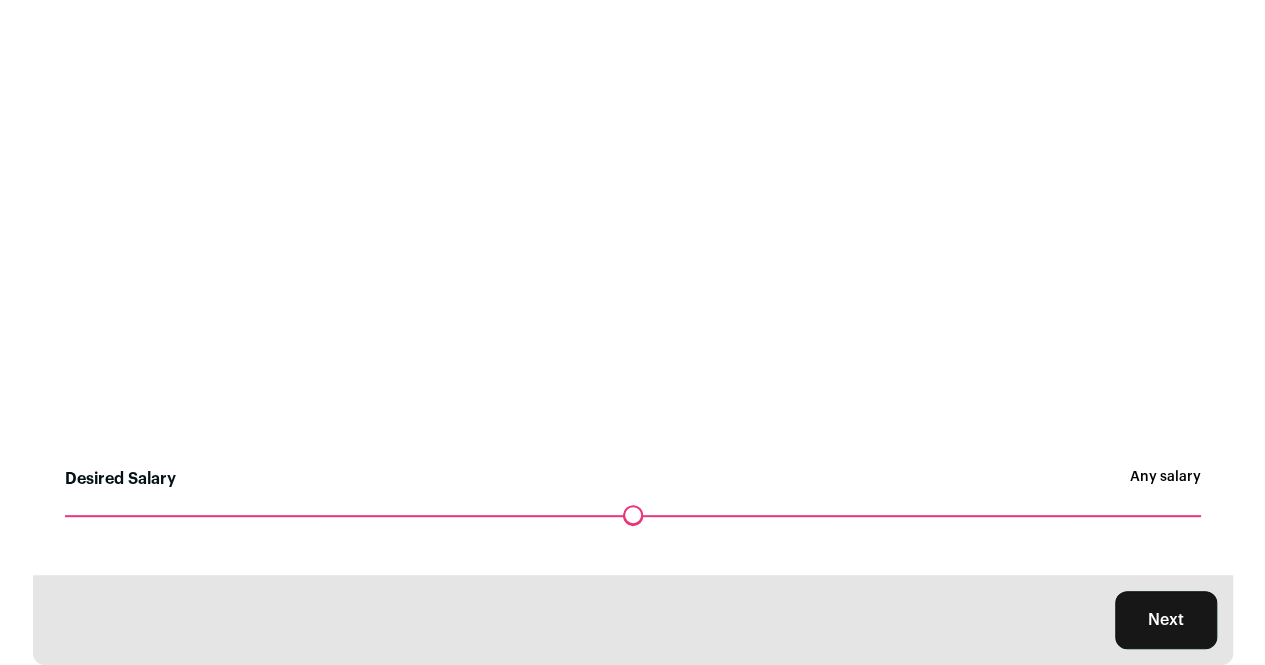 click on "Logout
What type of role are you looking for?
Select criteria like types of roles, salary range and location. You can add more later.
Data Analyst
System Analyst
Data Engineer
United States
Remote preferences
Select all that apply
Onsite
Hybrid
Remote" at bounding box center (632, 137) 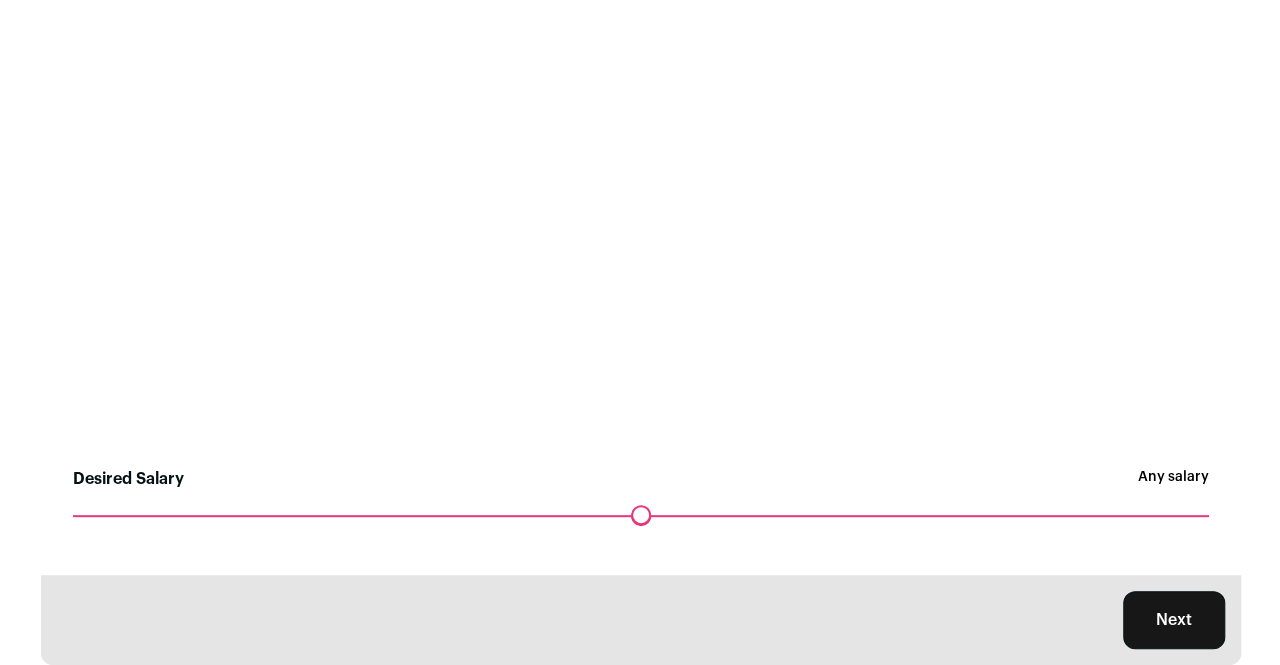 scroll, scrollTop: 0, scrollLeft: 0, axis: both 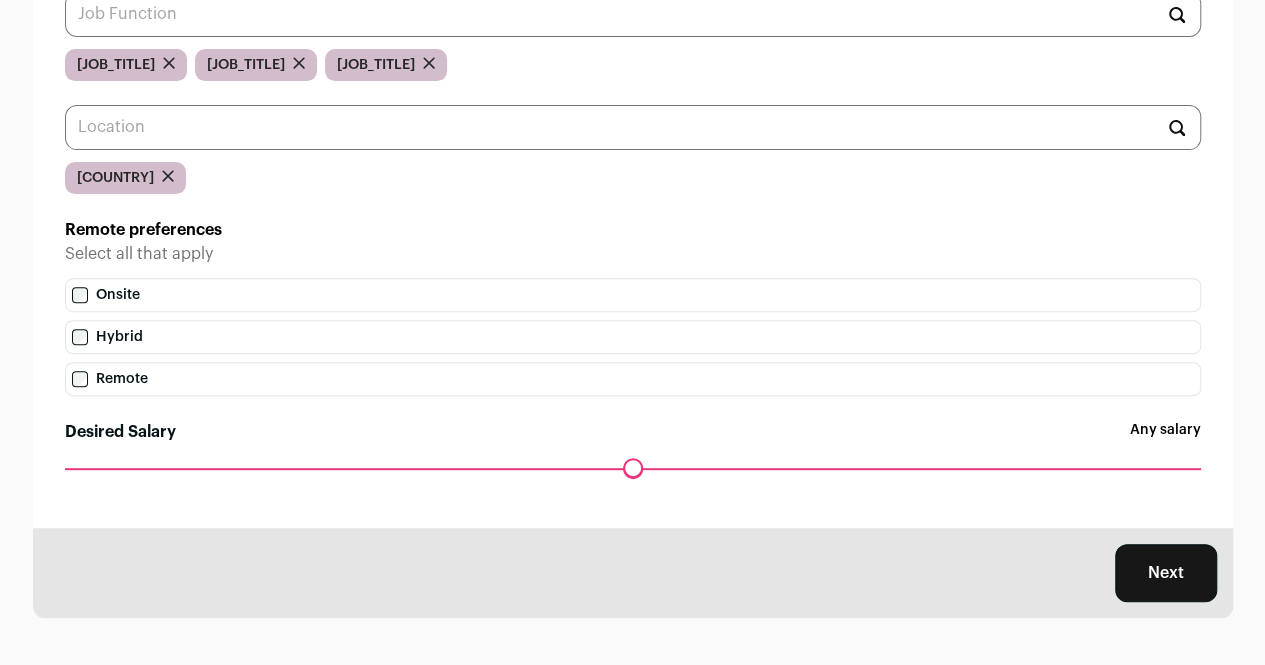 click on "Desired Salary
Any salary
Maximum desired salary
******" at bounding box center (633, 458) 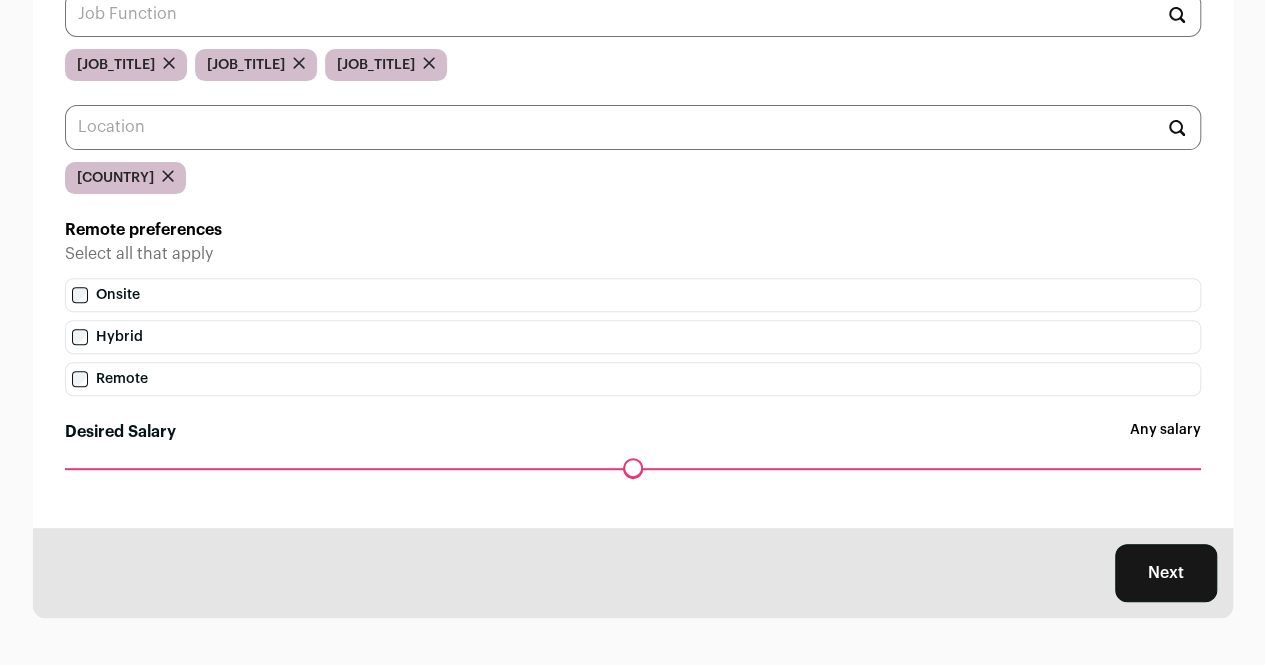 drag, startPoint x: 68, startPoint y: 470, endPoint x: 85, endPoint y: 472, distance: 17.117243 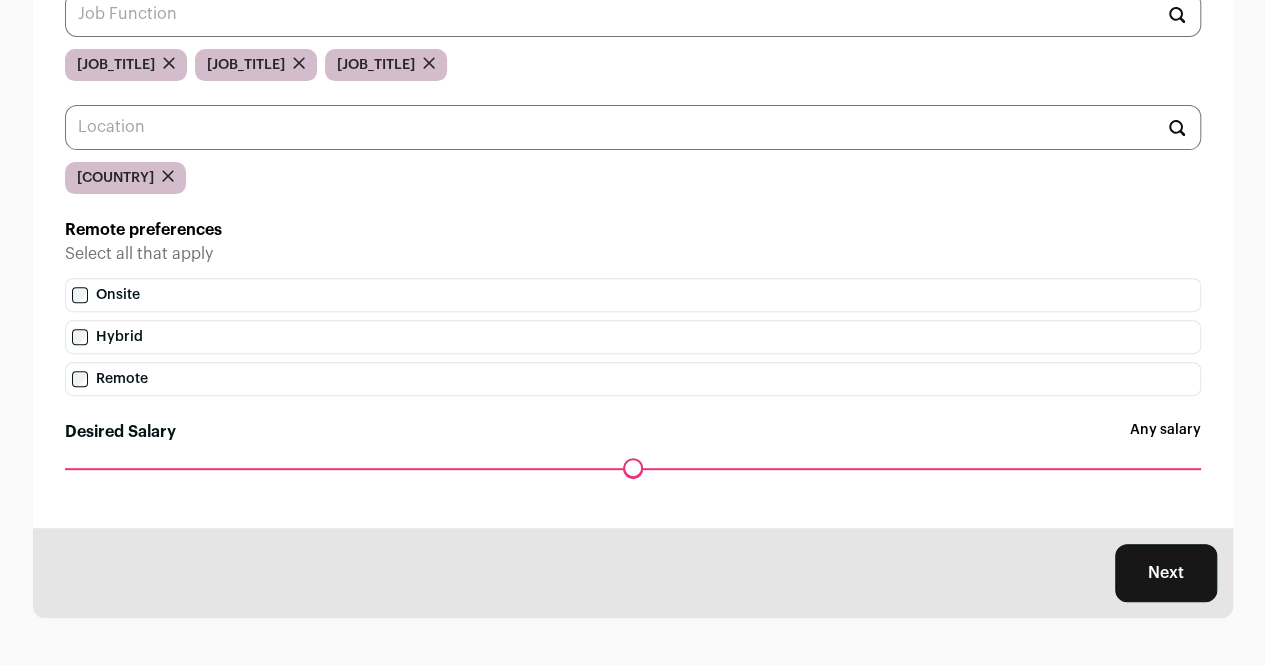 click on "Desired Salary" at bounding box center (633, 468) 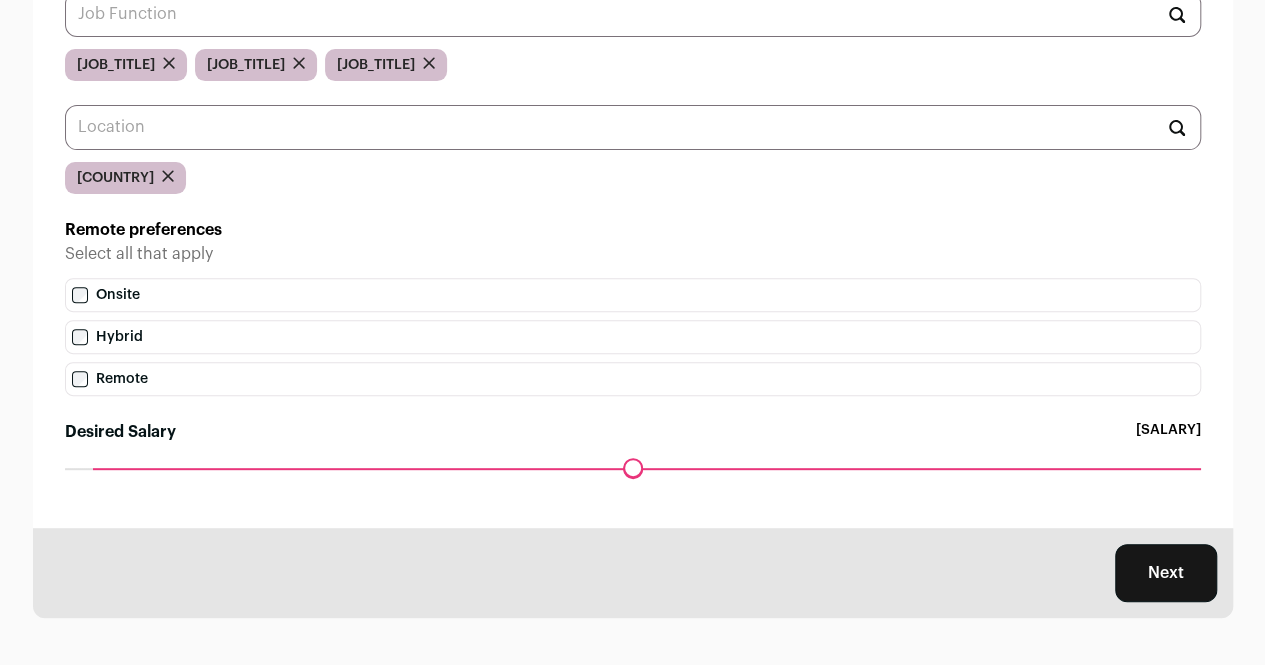 drag, startPoint x: 70, startPoint y: 470, endPoint x: 90, endPoint y: 474, distance: 20.396078 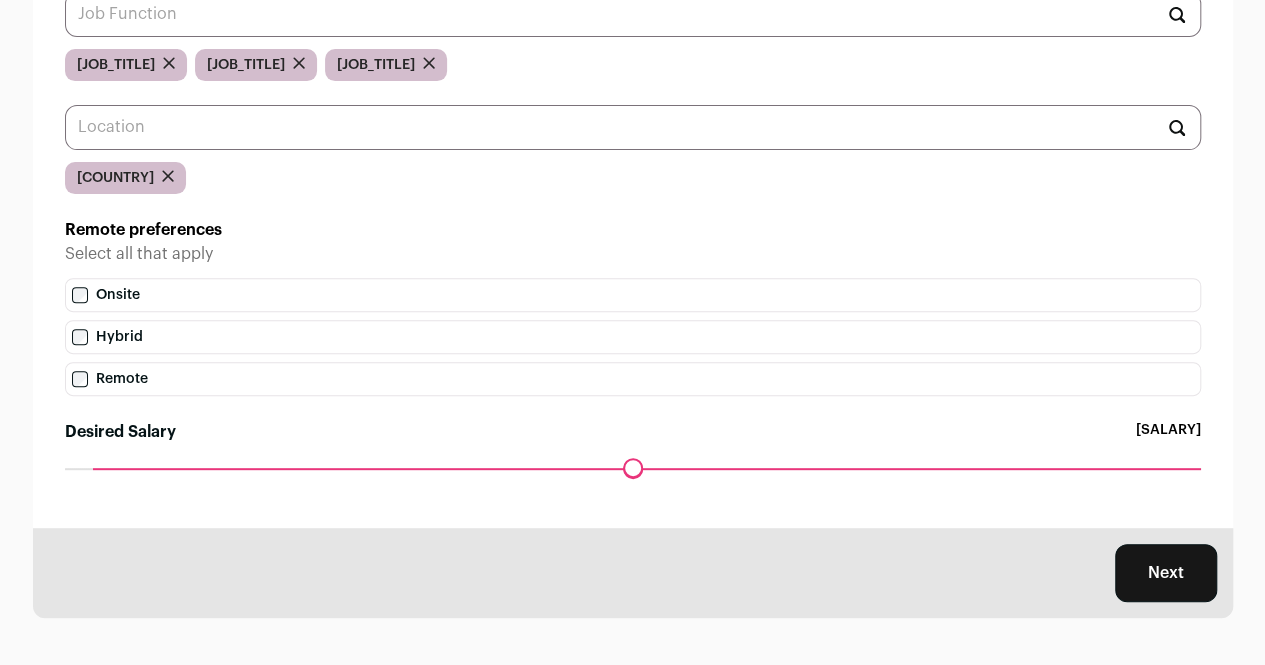 click on "Desired Salary" at bounding box center (633, 468) 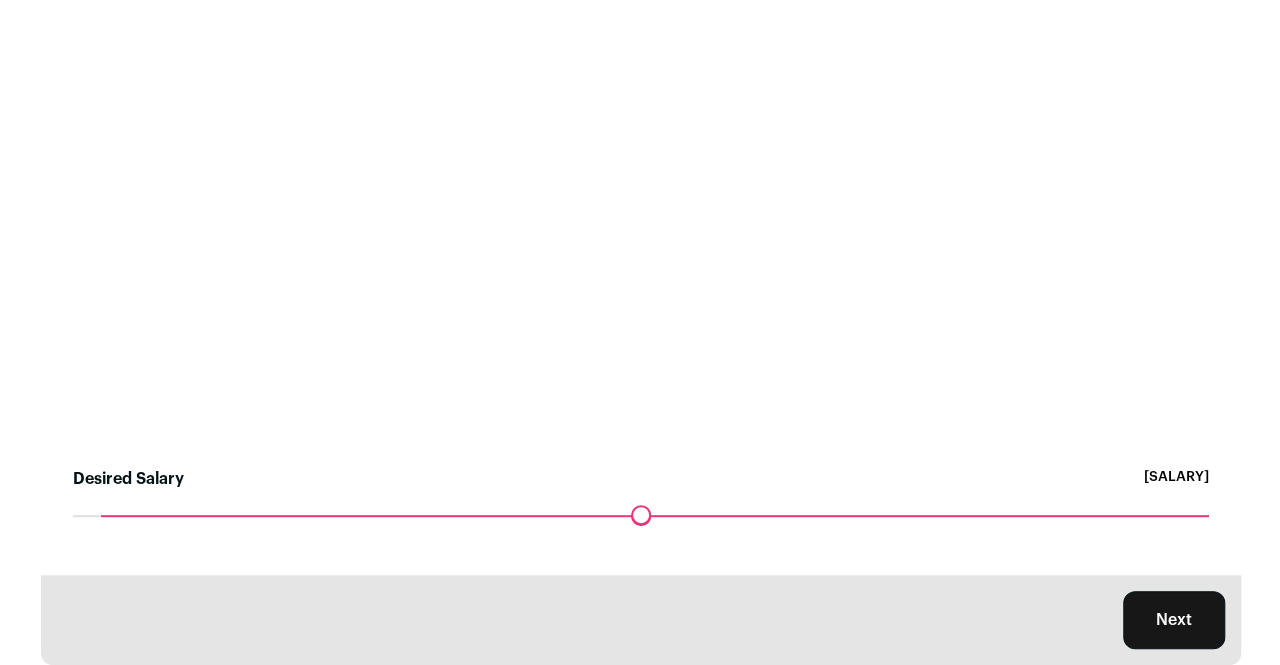 scroll, scrollTop: 0, scrollLeft: 0, axis: both 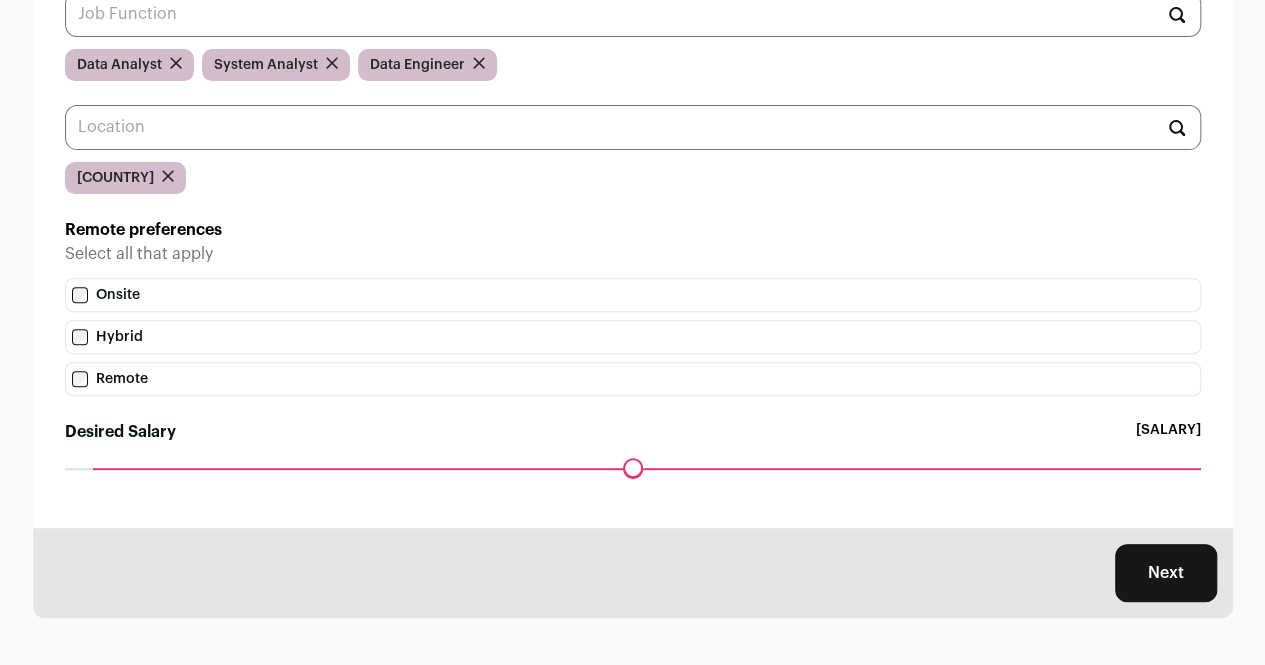 click on "Desired Salary
$105k+" at bounding box center (633, 444) 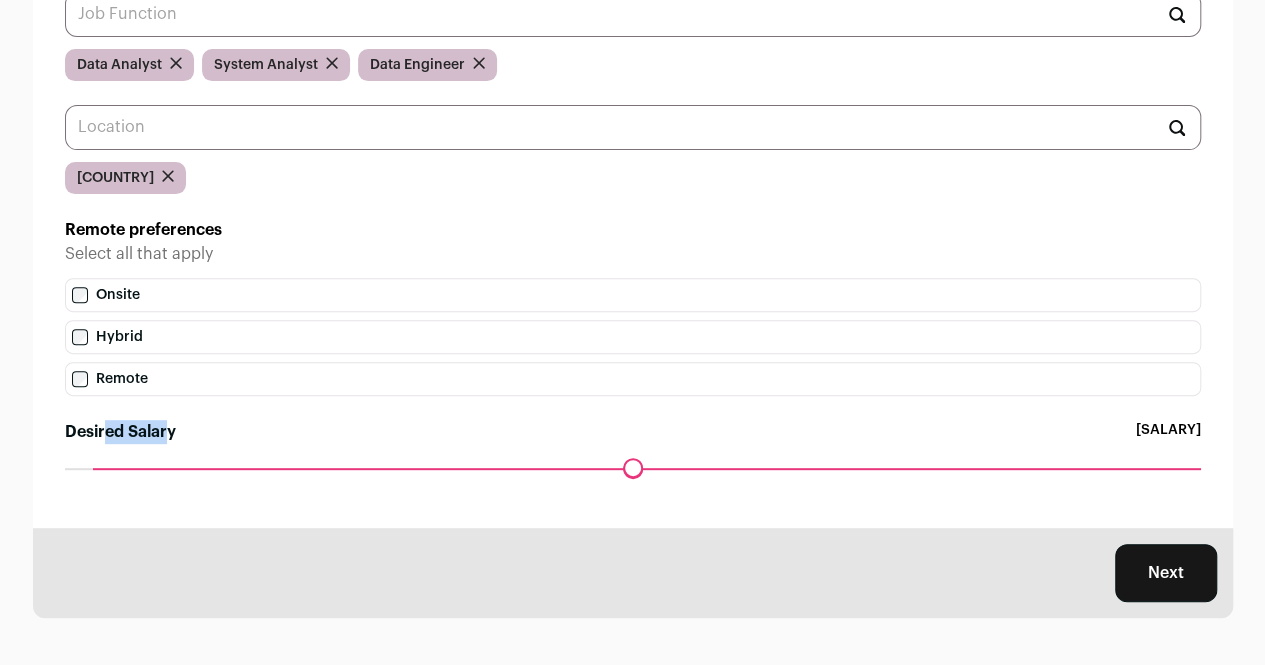 click on "Desired Salary
$105k+" at bounding box center [633, 444] 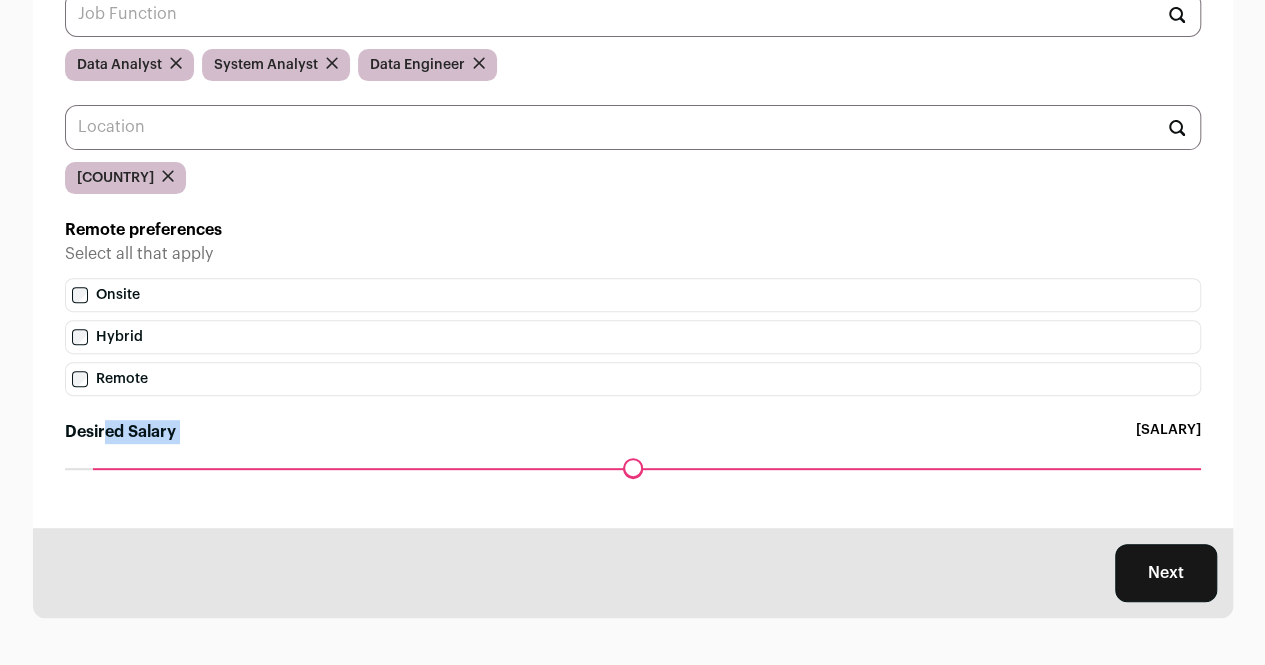 click on "Desired Salary
$105k+" at bounding box center [633, 444] 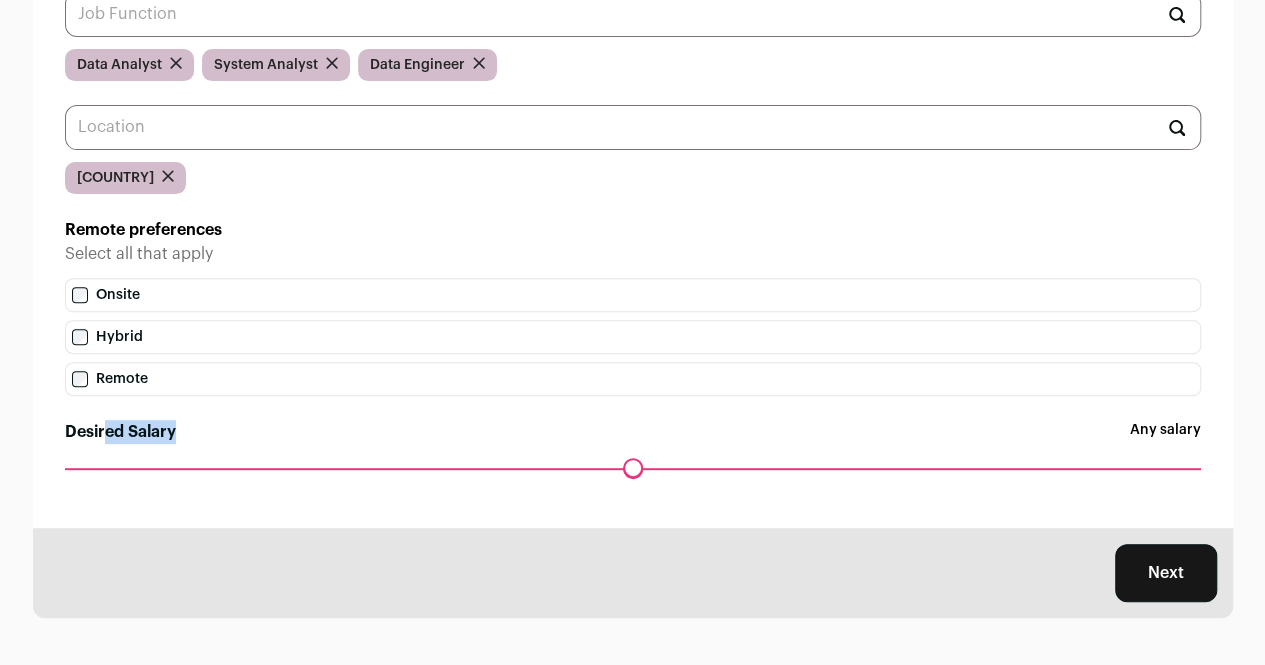 drag, startPoint x: 102, startPoint y: 464, endPoint x: 13, endPoint y: 477, distance: 89.94443 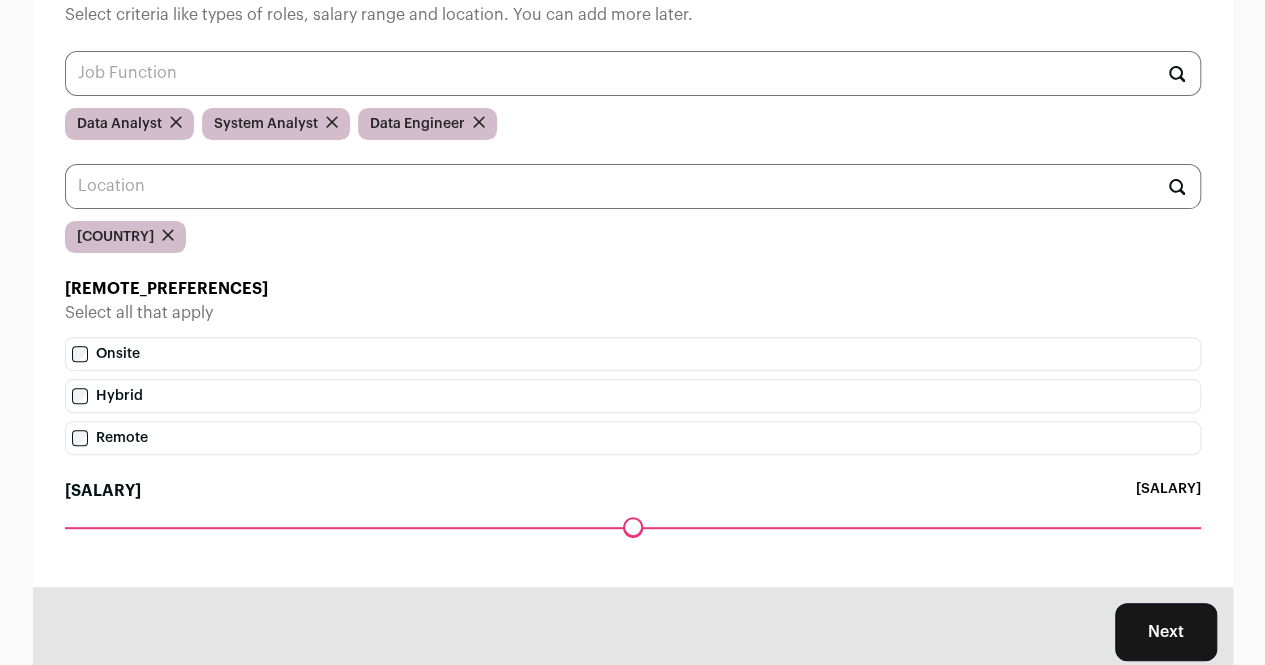 scroll, scrollTop: 242, scrollLeft: 0, axis: vertical 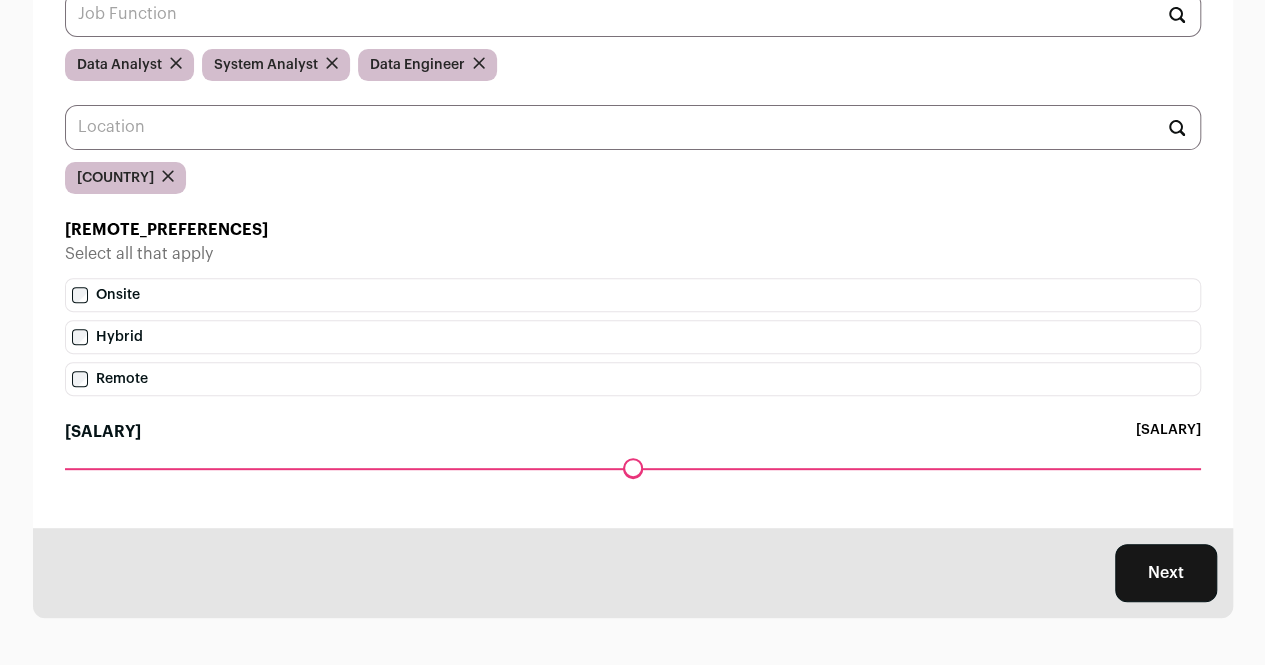 click on "Next" at bounding box center (1166, 573) 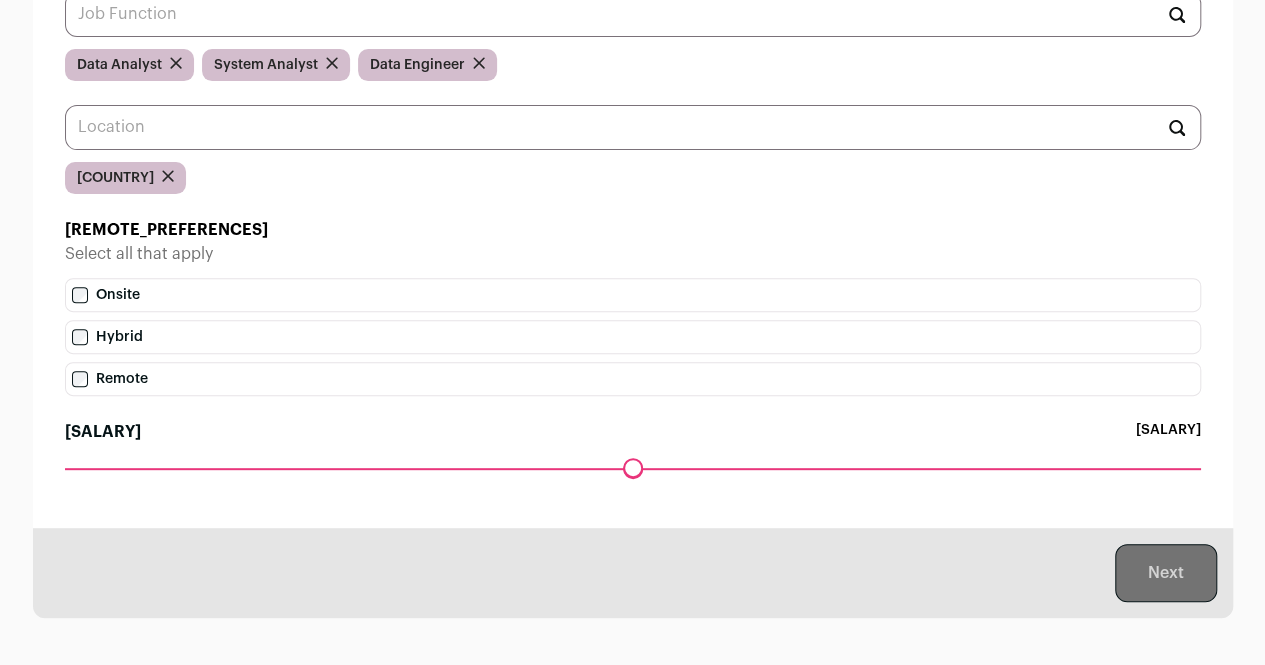 click on "Select criteria like types of roles, salary range and location. You can add more later.
Data Analyst
System Analyst
Data Engineer
[COUNTRY]
Remote preferences
Select all that apply
Onsite
Hybrid
Remote" at bounding box center [632, 212] 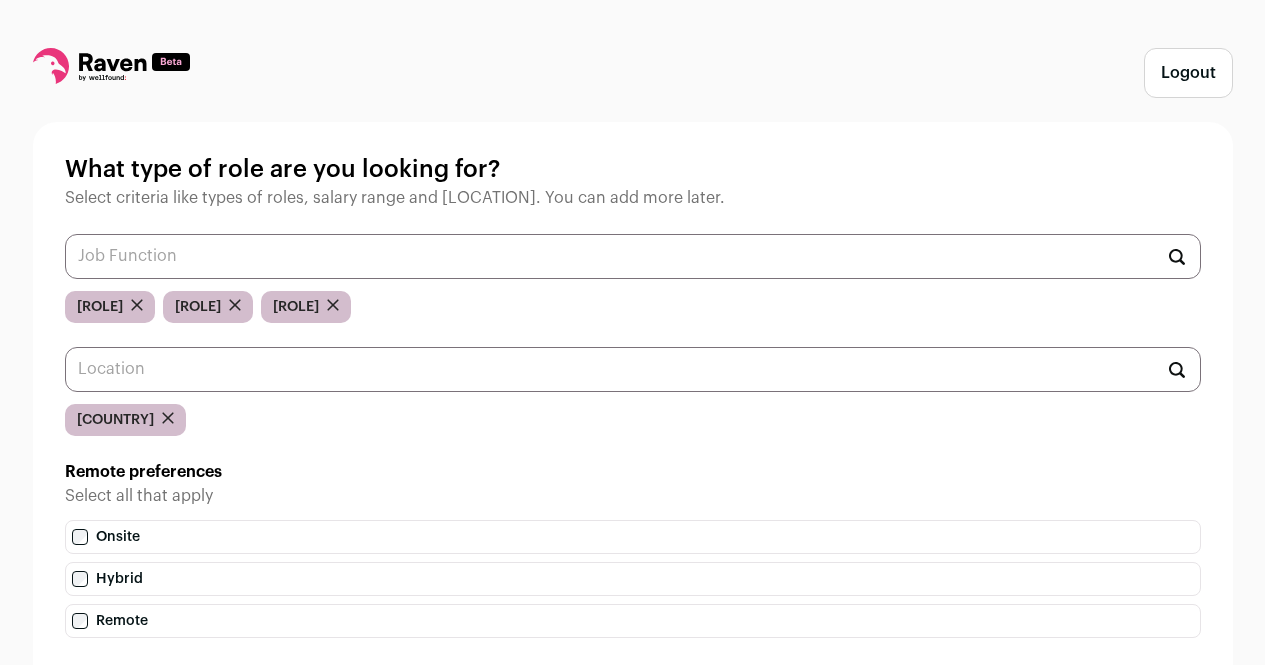 scroll, scrollTop: 0, scrollLeft: 0, axis: both 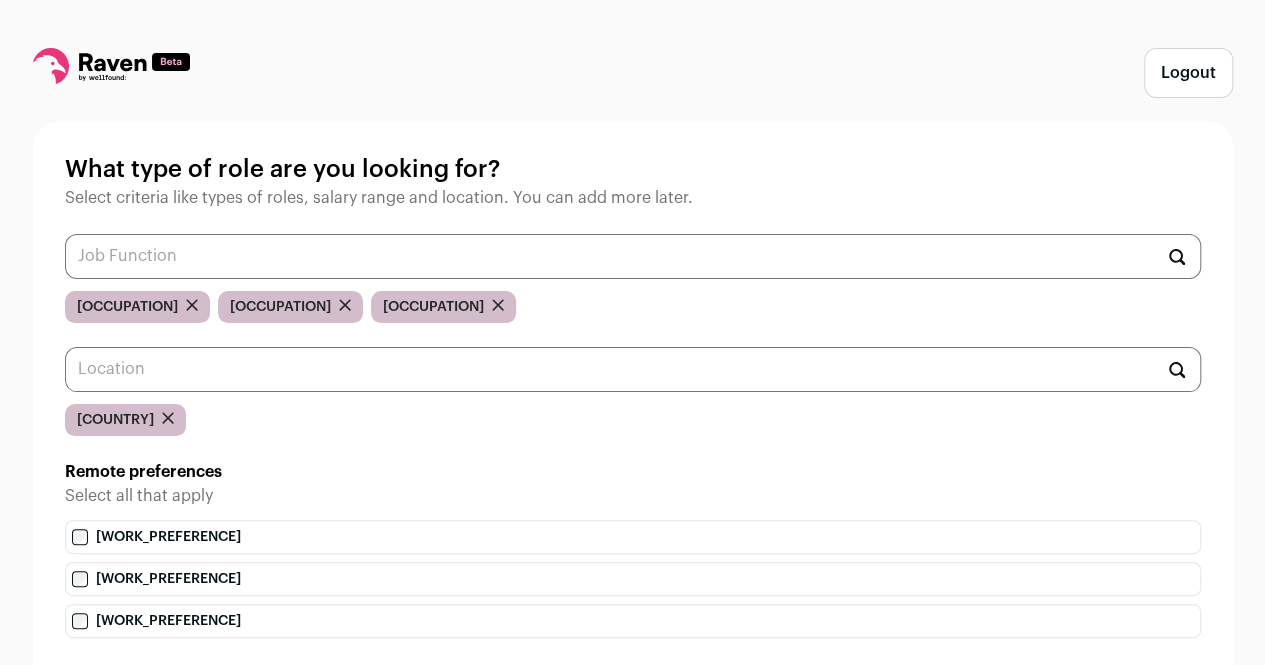 click at bounding box center (111, 66) 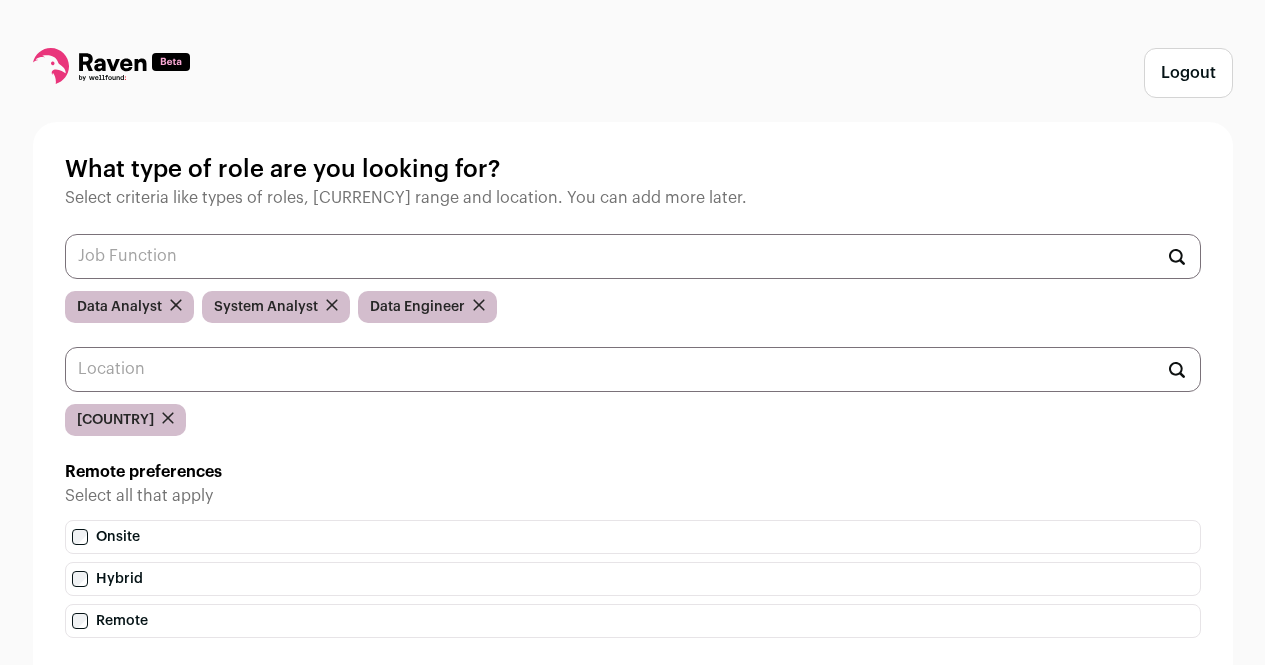 scroll, scrollTop: 0, scrollLeft: 0, axis: both 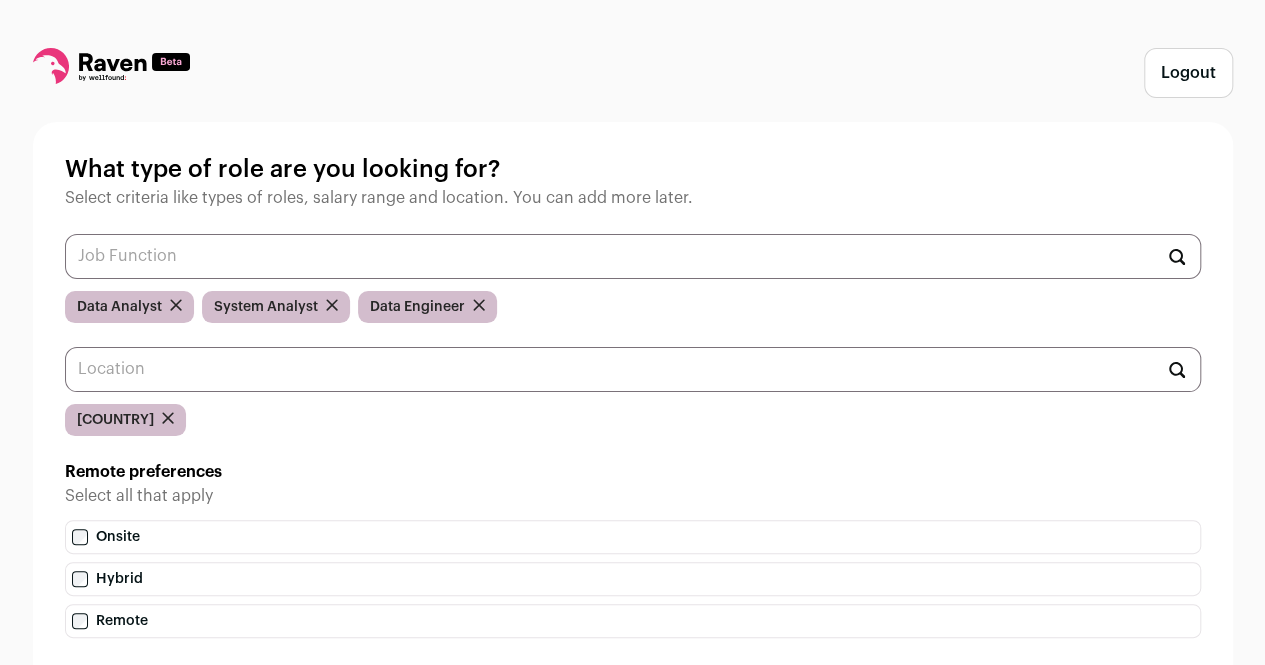 click at bounding box center (111, 66) 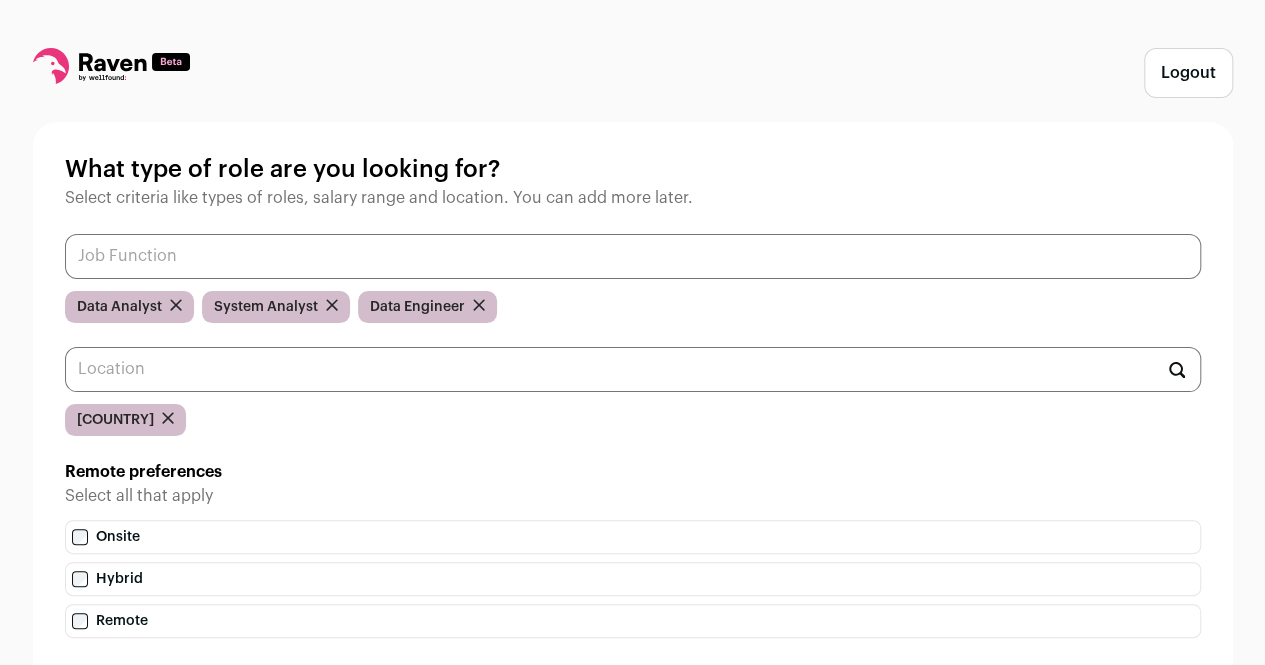 click at bounding box center (633, 256) 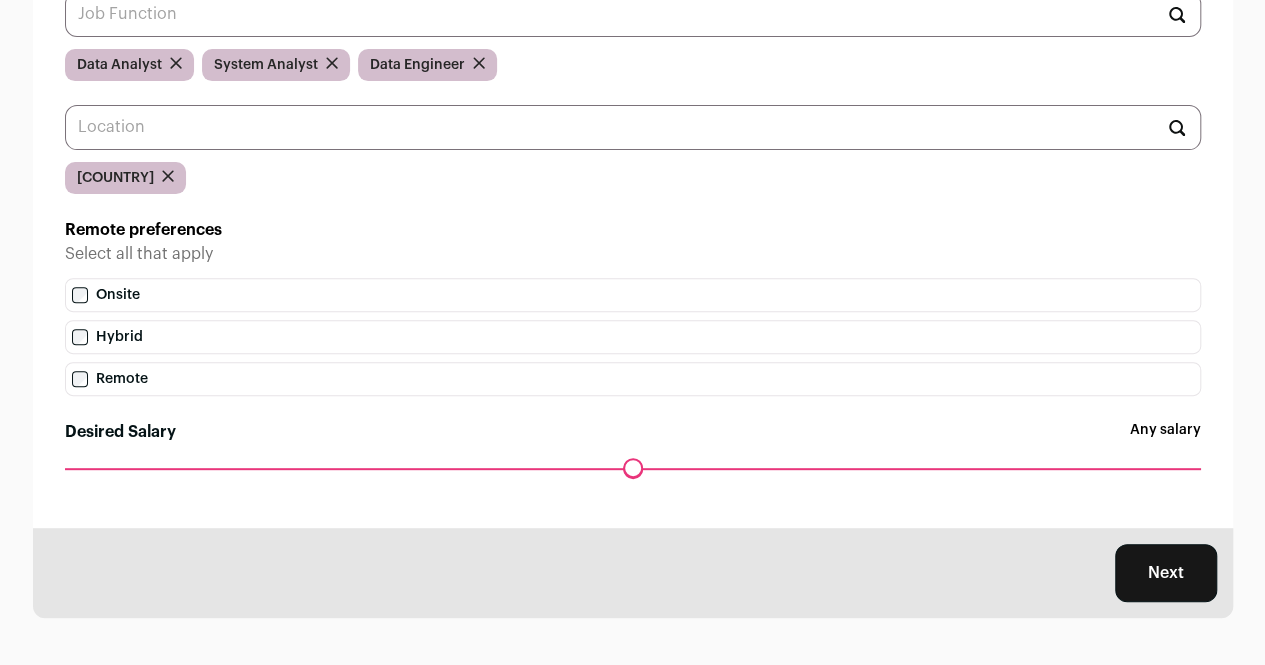 click on "Next" at bounding box center [1166, 573] 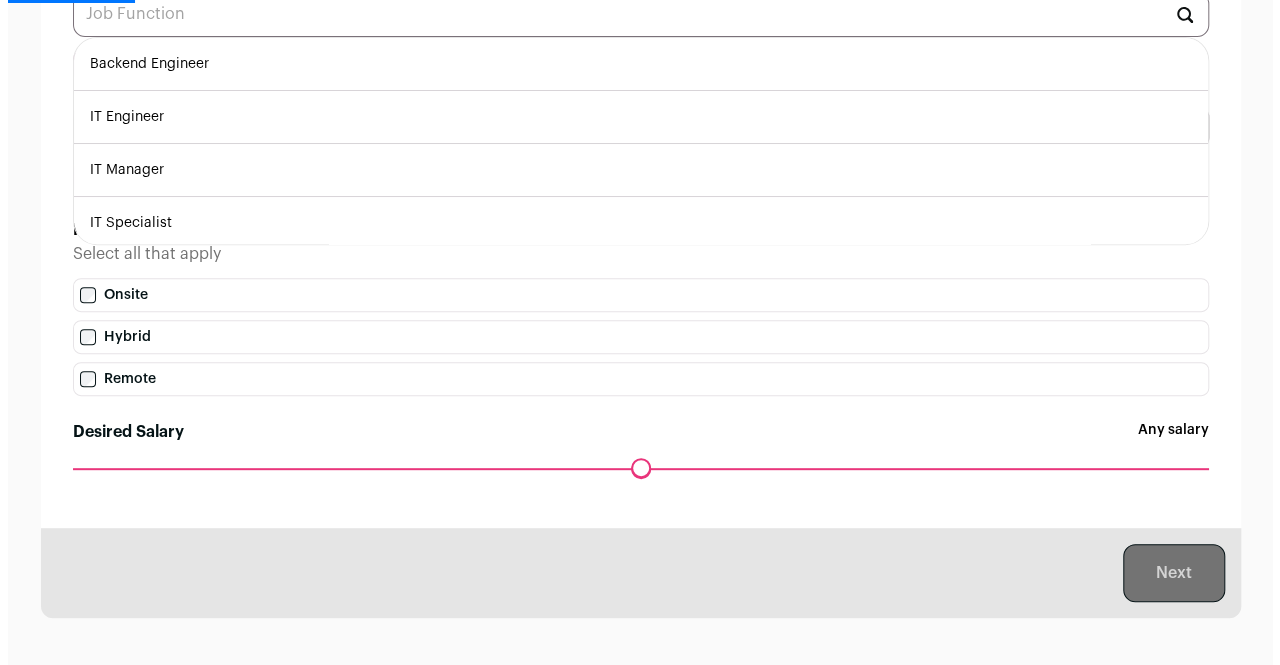 scroll, scrollTop: 0, scrollLeft: 0, axis: both 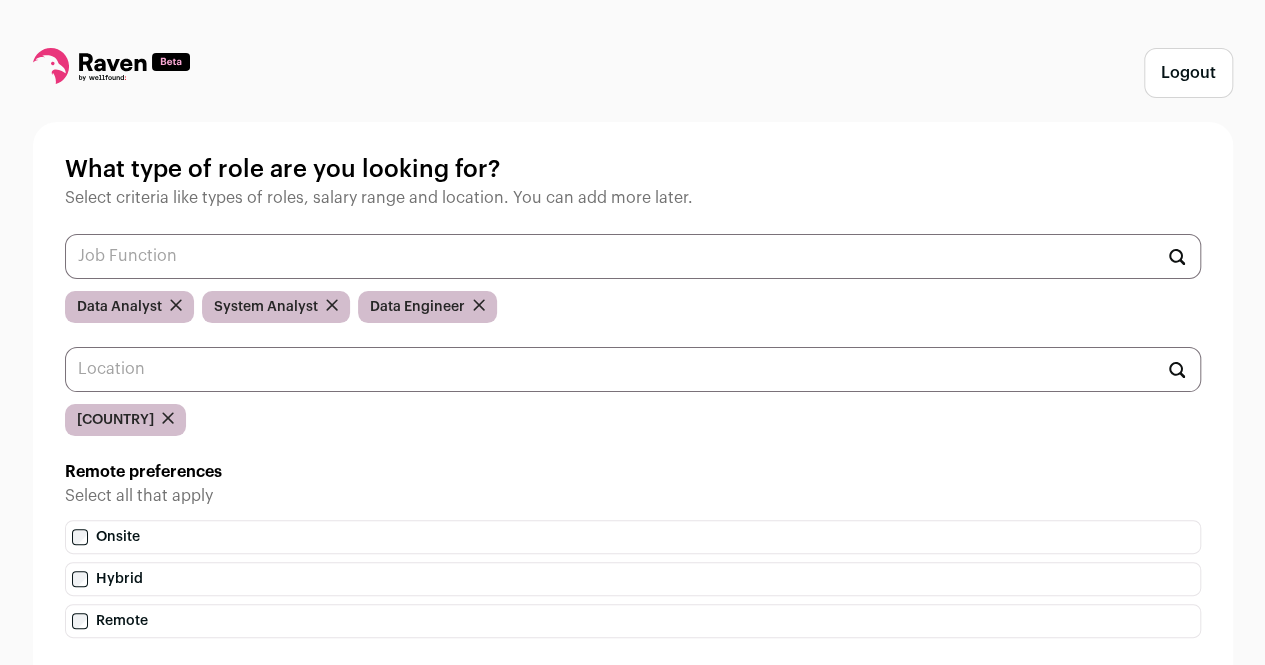 click at bounding box center (111, 73) 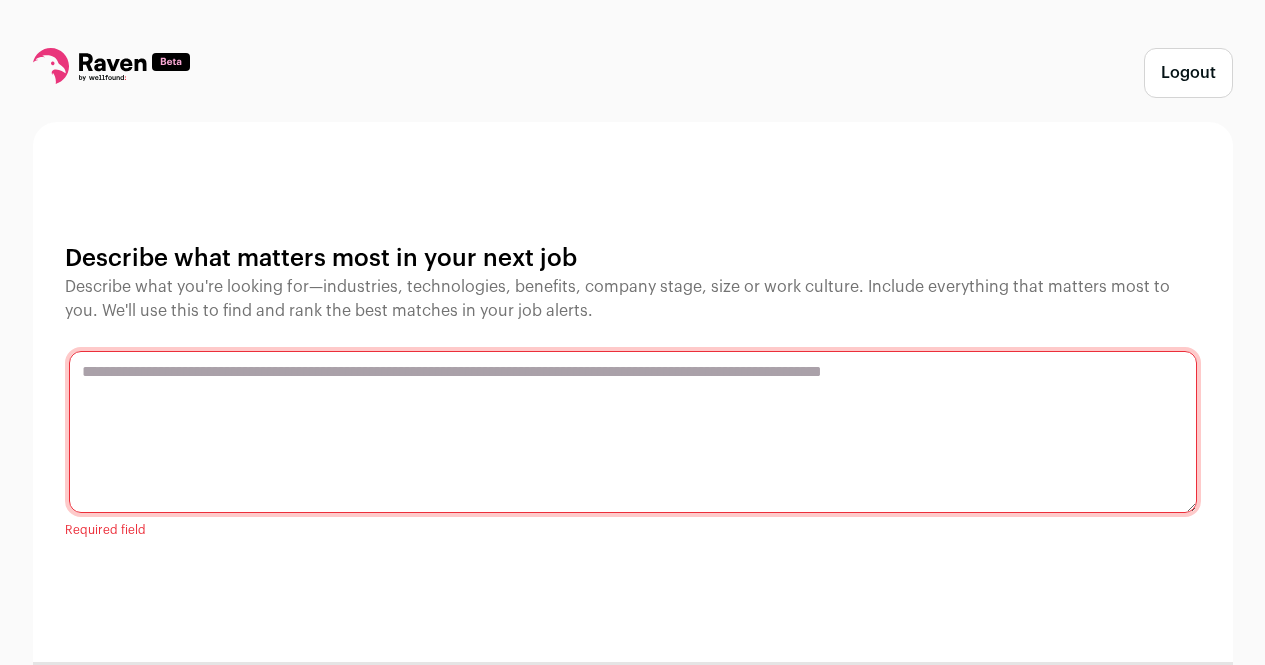 scroll, scrollTop: 0, scrollLeft: 0, axis: both 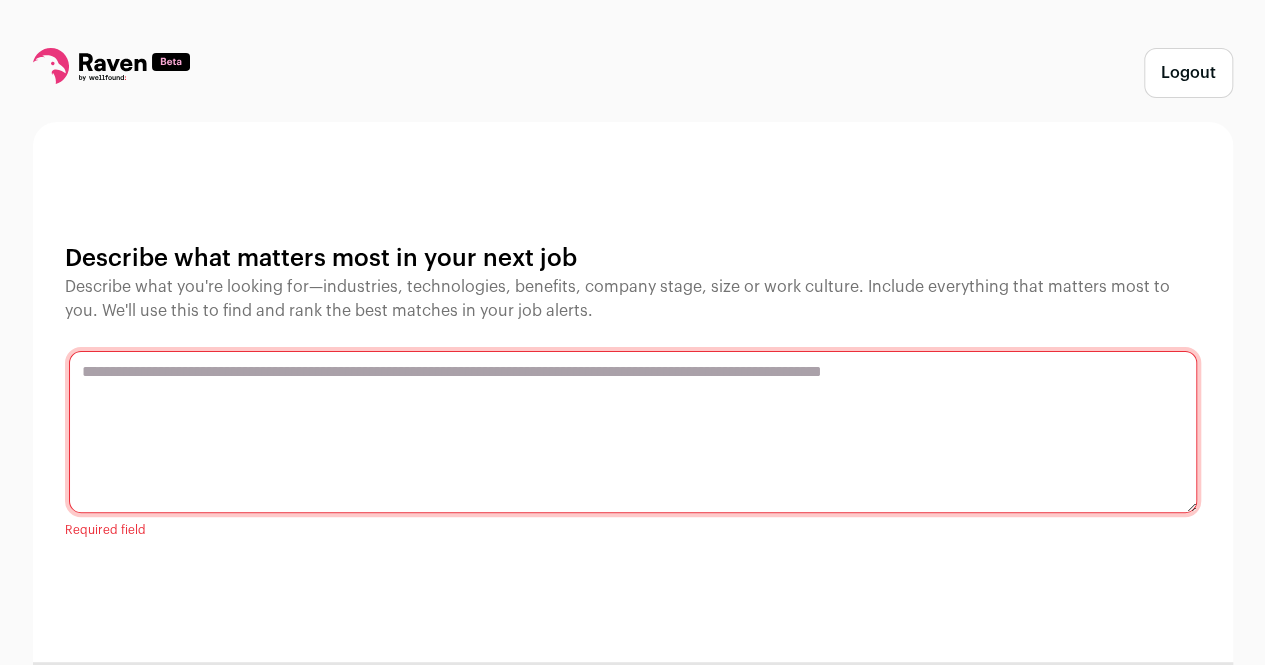 drag, startPoint x: 554, startPoint y: 322, endPoint x: 36, endPoint y: 267, distance: 520.9117 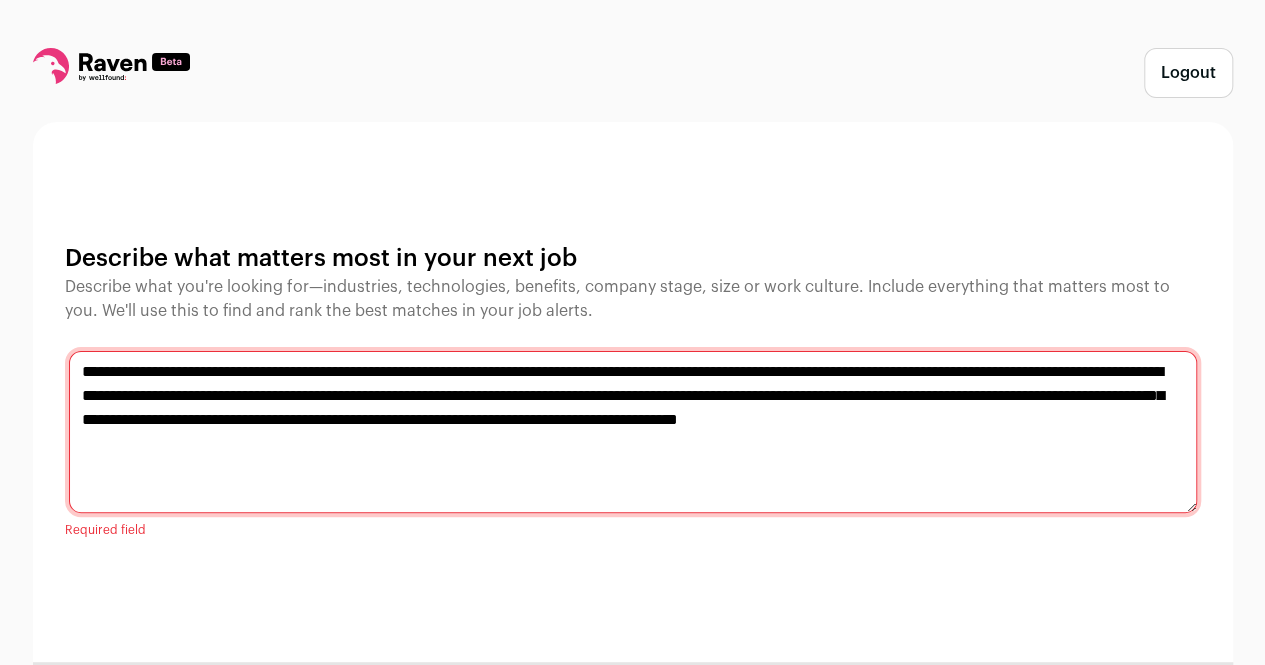 type on "**********" 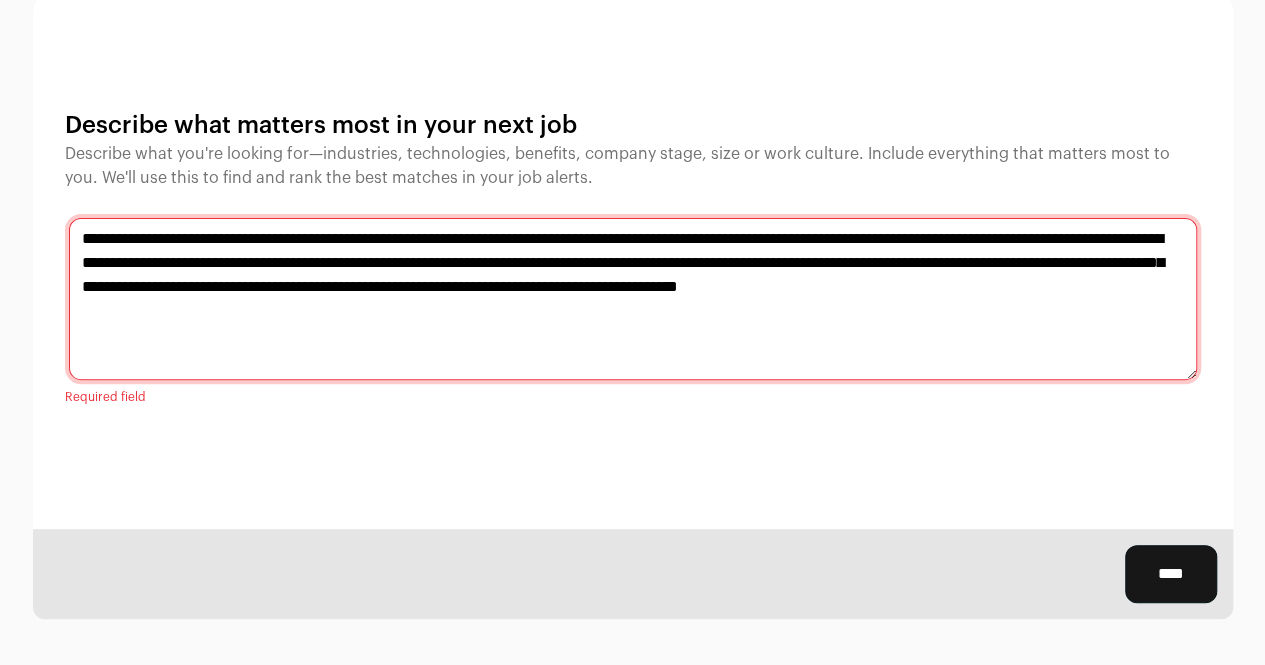 click on "****" at bounding box center [1171, 574] 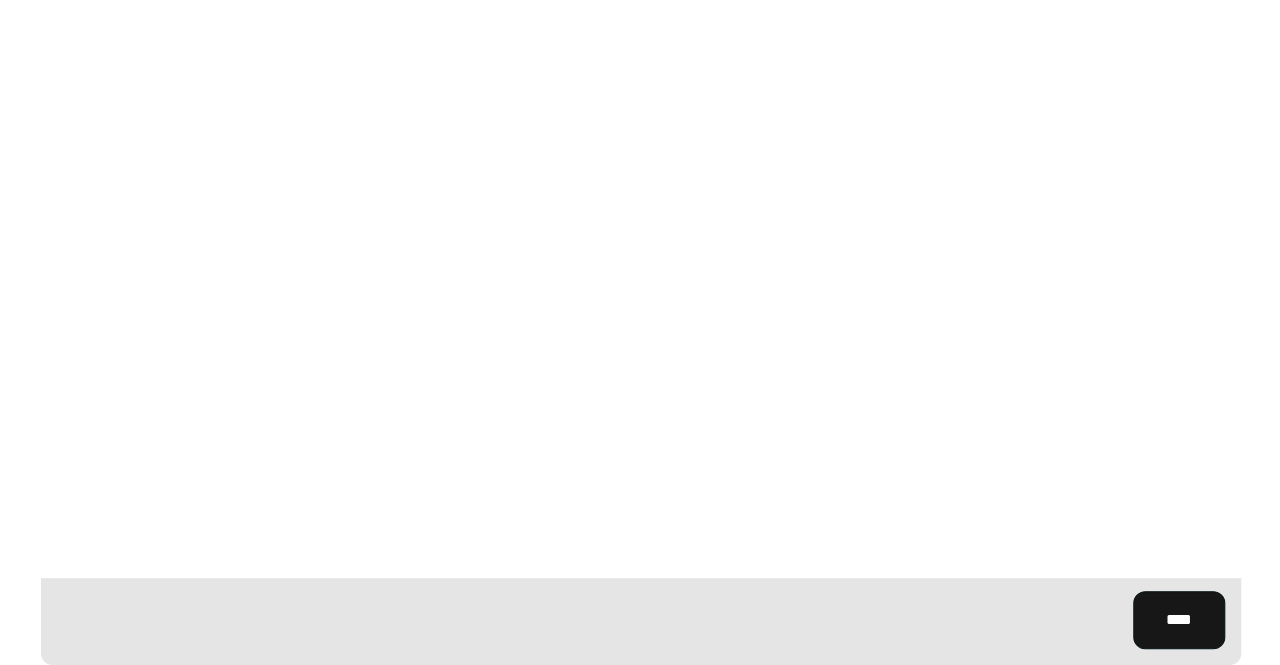 scroll, scrollTop: 0, scrollLeft: 0, axis: both 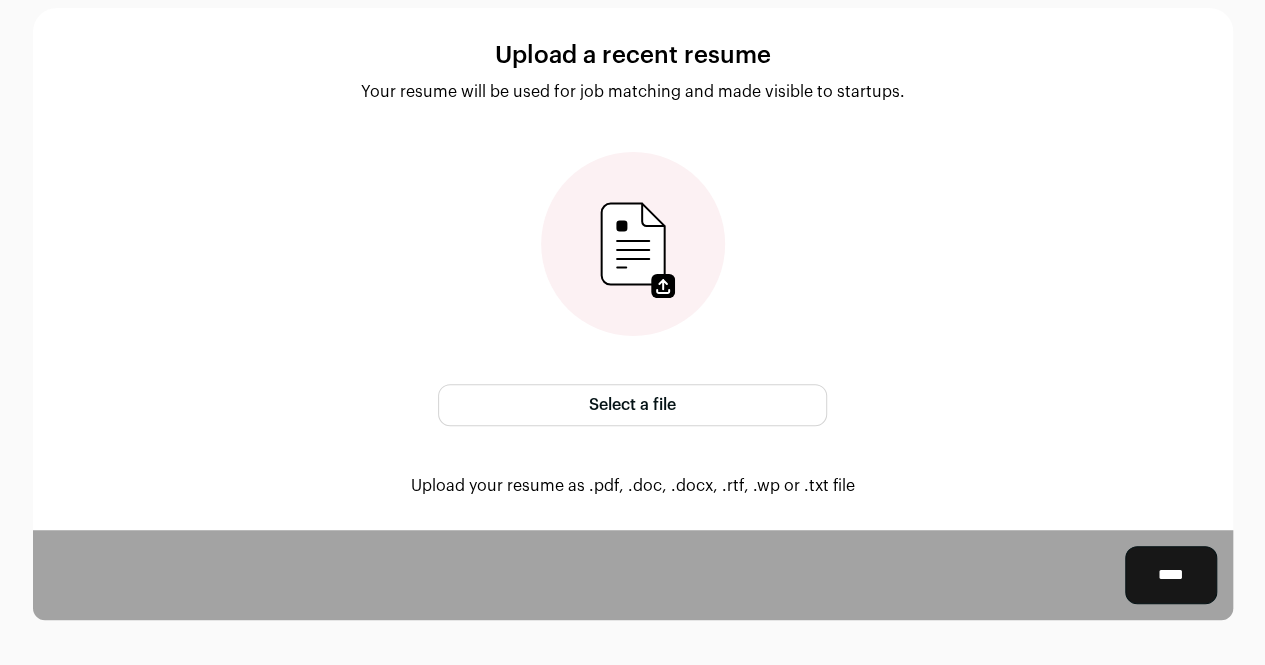 click on "Select a file" at bounding box center [632, 405] 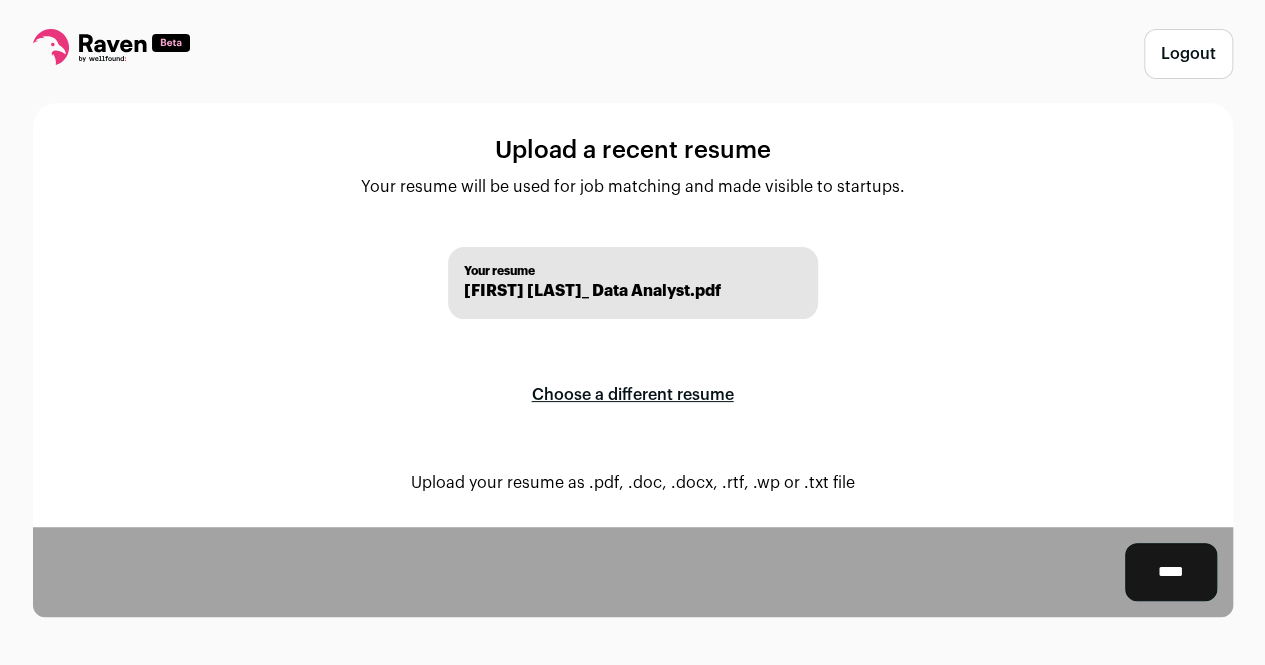 scroll, scrollTop: 17, scrollLeft: 0, axis: vertical 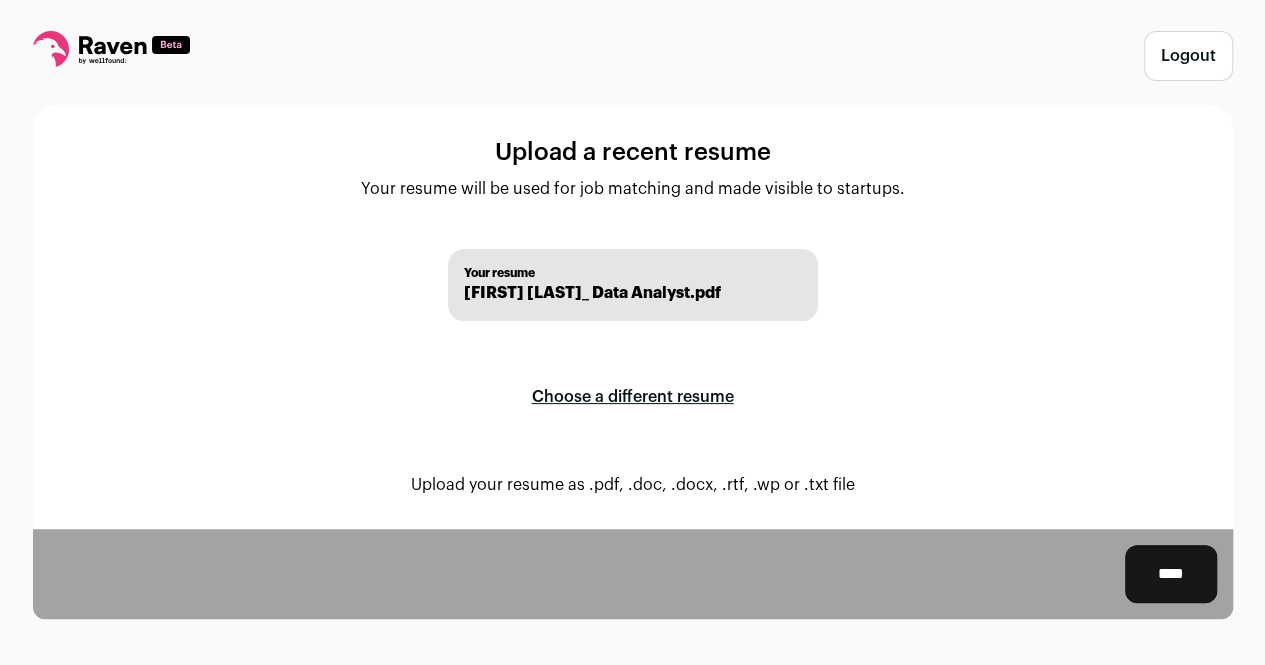 click on "****" at bounding box center [1171, 574] 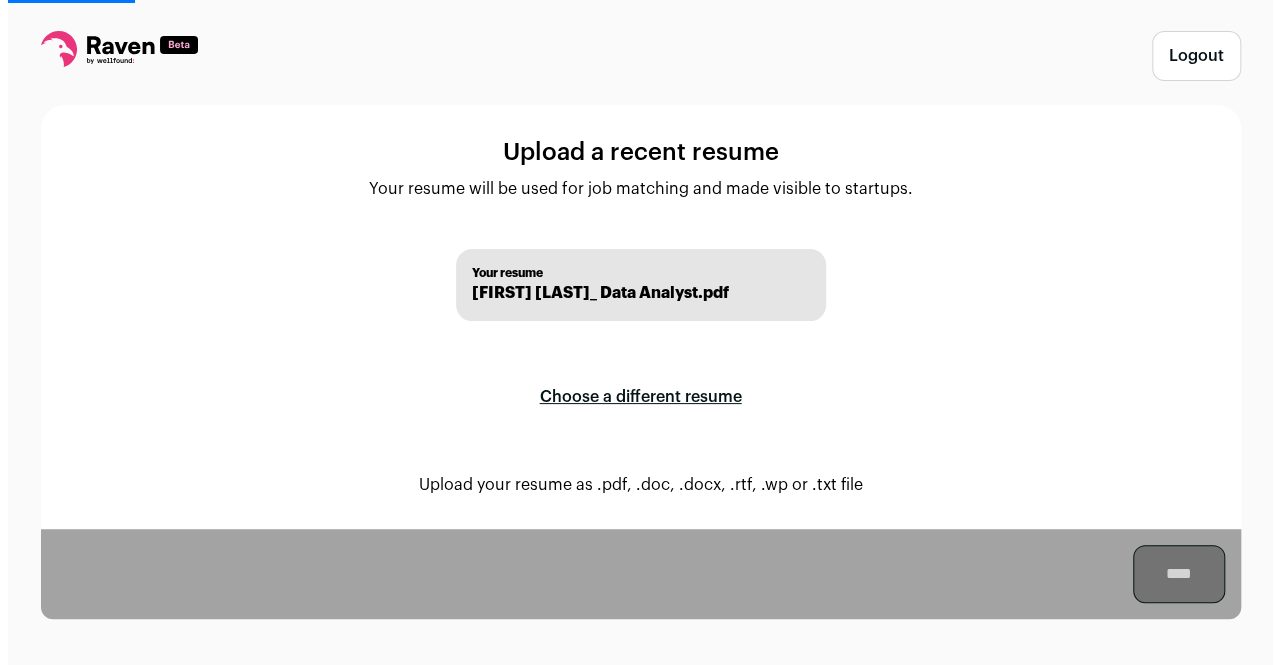 scroll, scrollTop: 0, scrollLeft: 0, axis: both 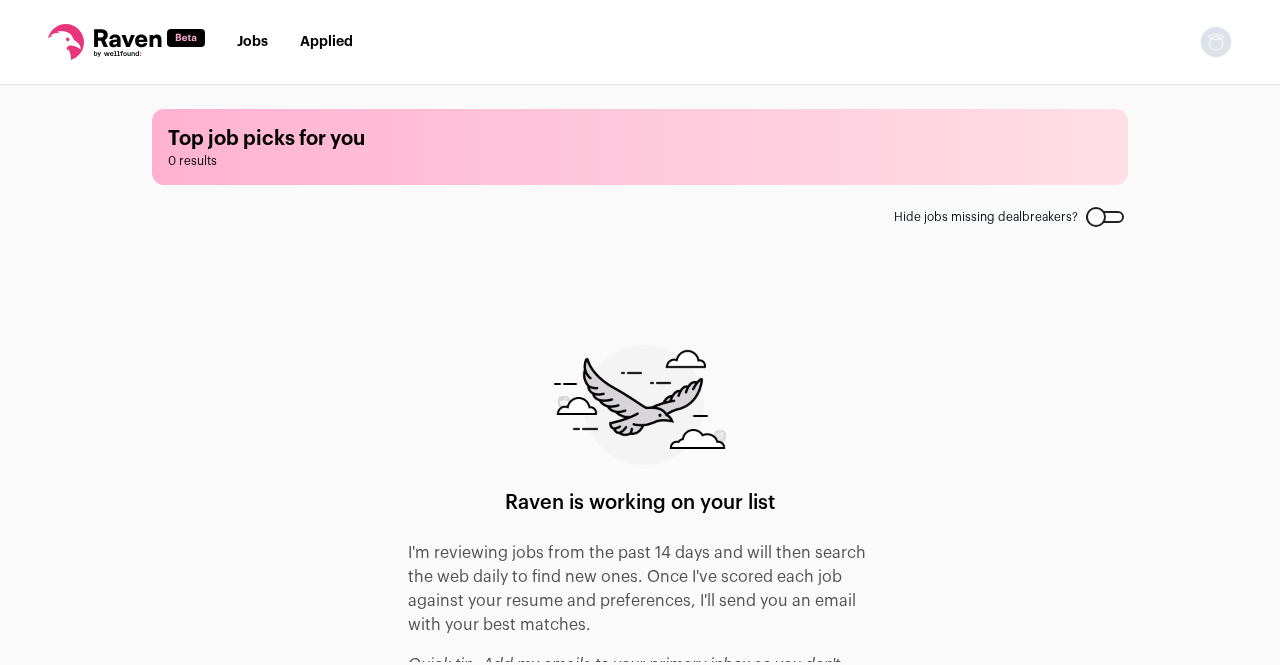 click on "Applied" at bounding box center (326, 42) 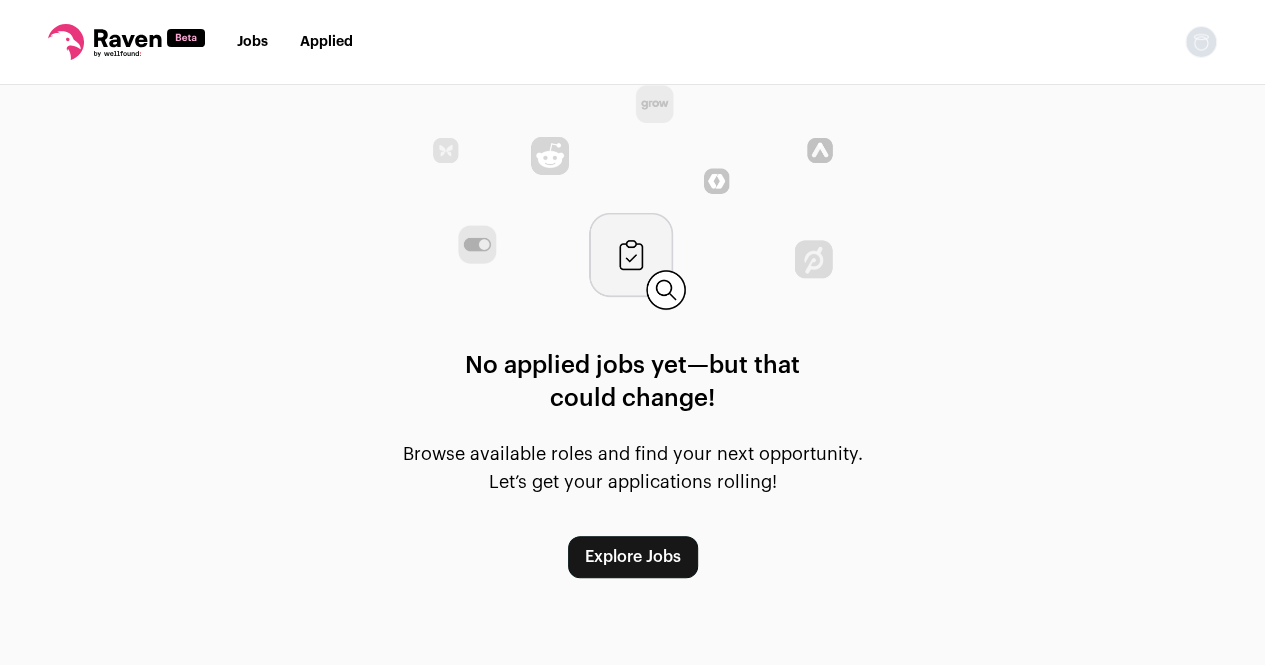 click on "Jobs" at bounding box center (252, 42) 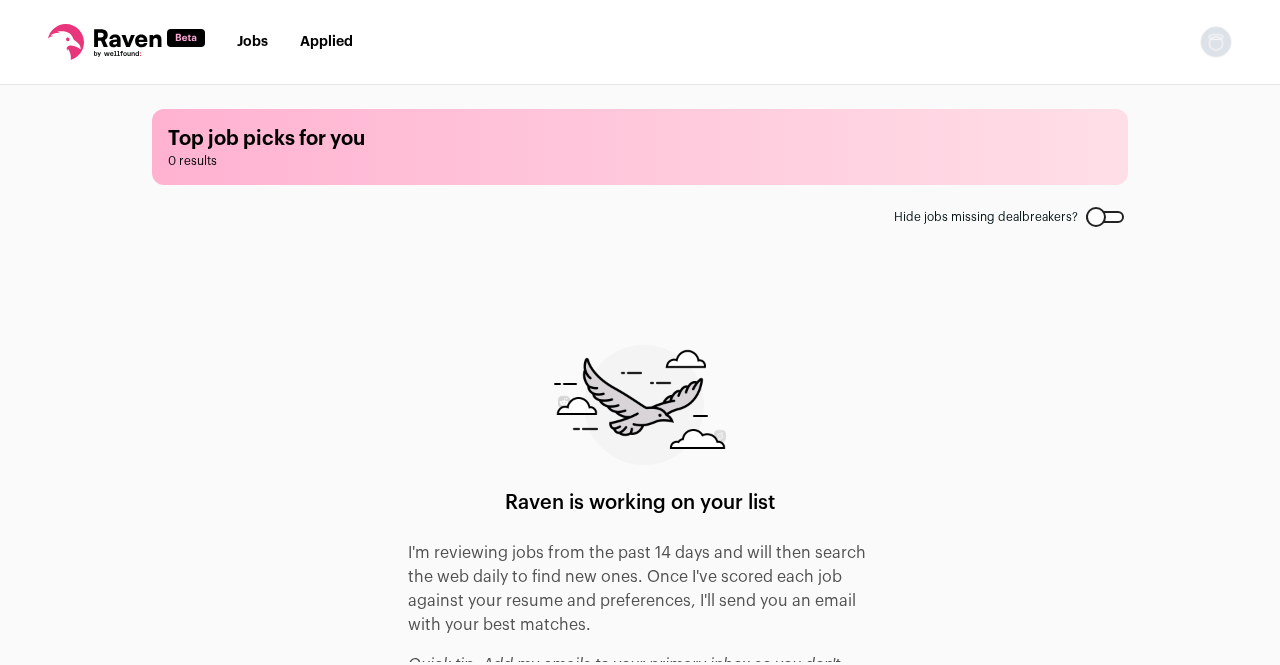 click at bounding box center [1216, 42] 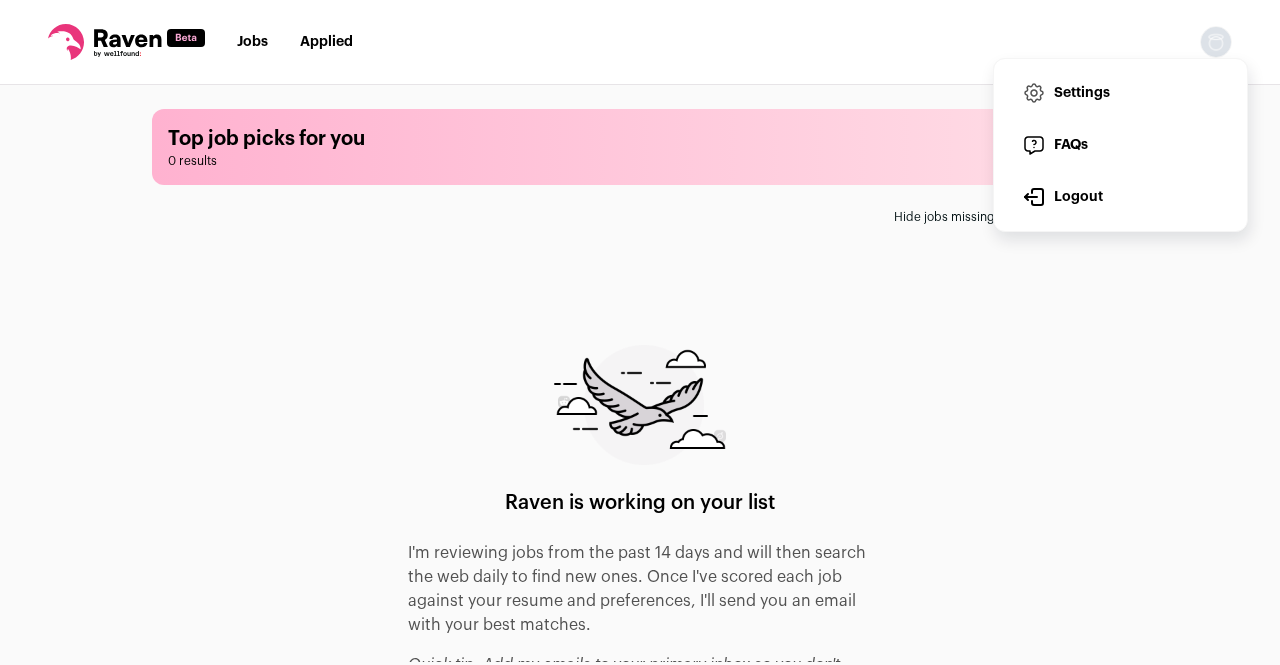 click on "Raven is working on your list
I'm reviewing jobs from the past 14 days and will then search the web daily to find new ones. Once I've scored each job against your resume and preferences, I'll send you an email with your best matches.
Quick tip: Add my emails to your primary inbox so you don't miss a thing!
P.S. If you don't receive any jobs in a day or two, try adjusting your filters or reach out to my team at [EMAIL] if you need help." at bounding box center [640, 507] 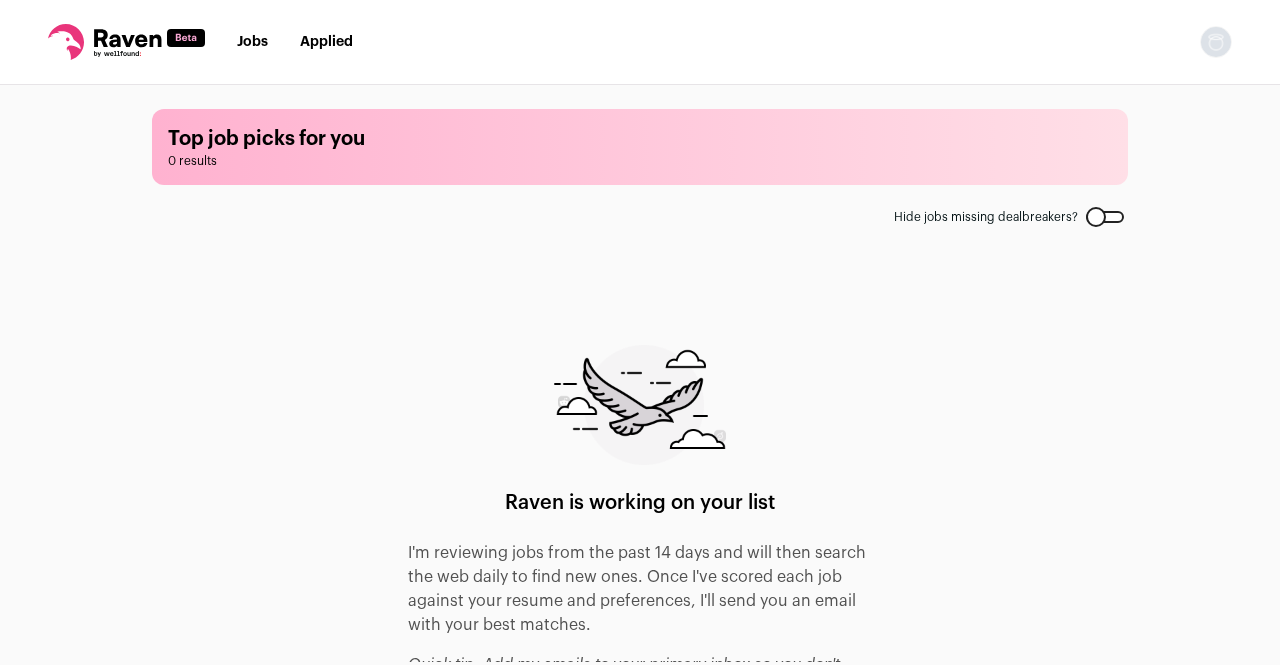click on "Jobs
Applied" at bounding box center (295, 42) 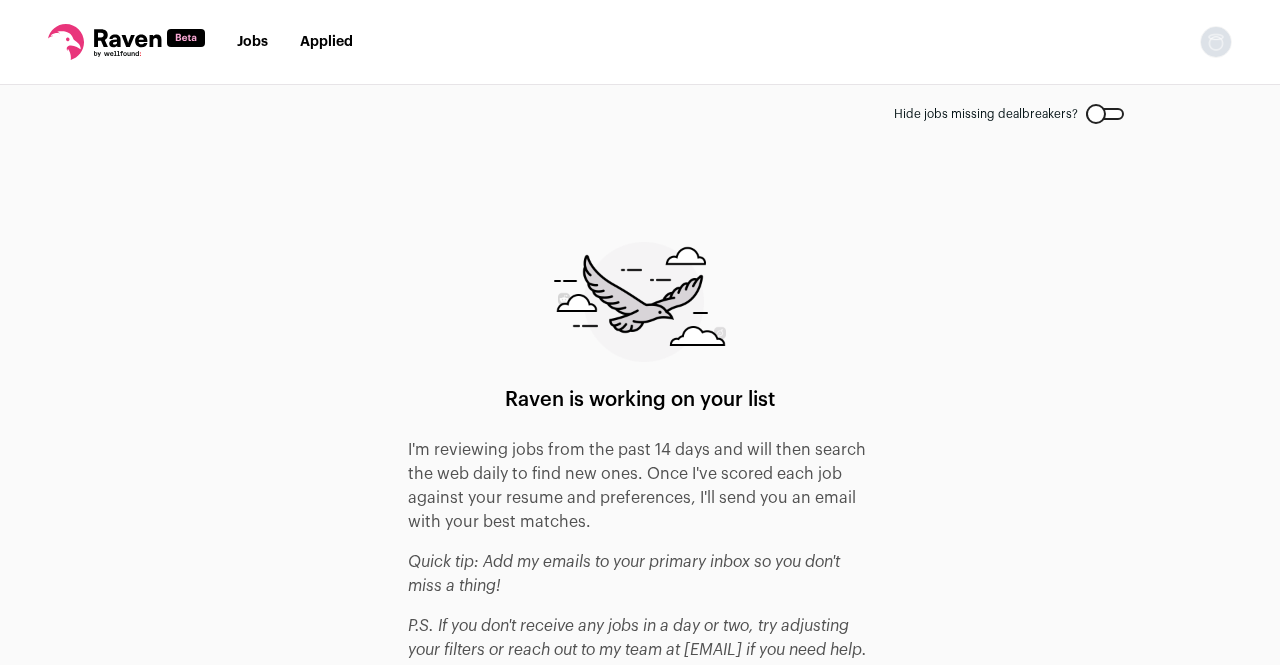 scroll, scrollTop: 0, scrollLeft: 0, axis: both 